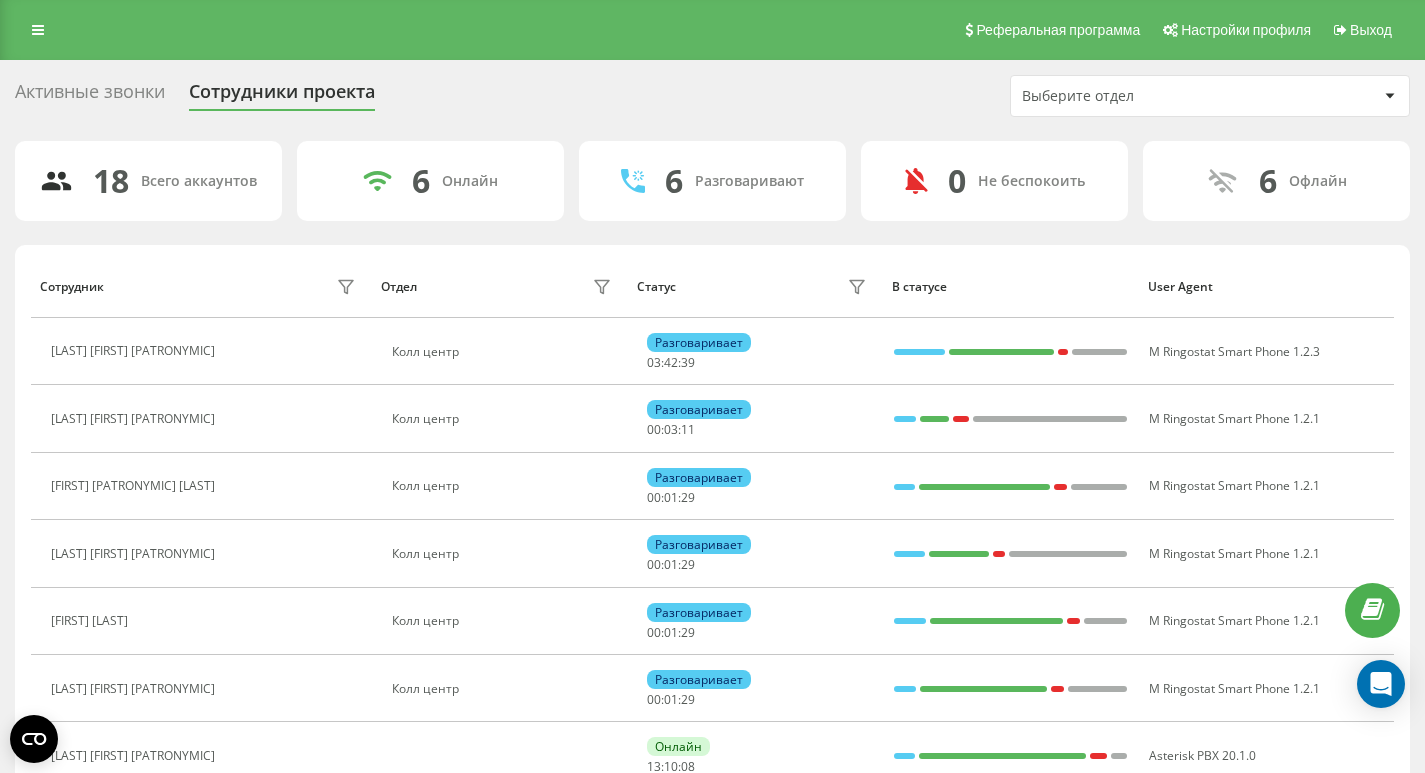 scroll, scrollTop: 258, scrollLeft: 0, axis: vertical 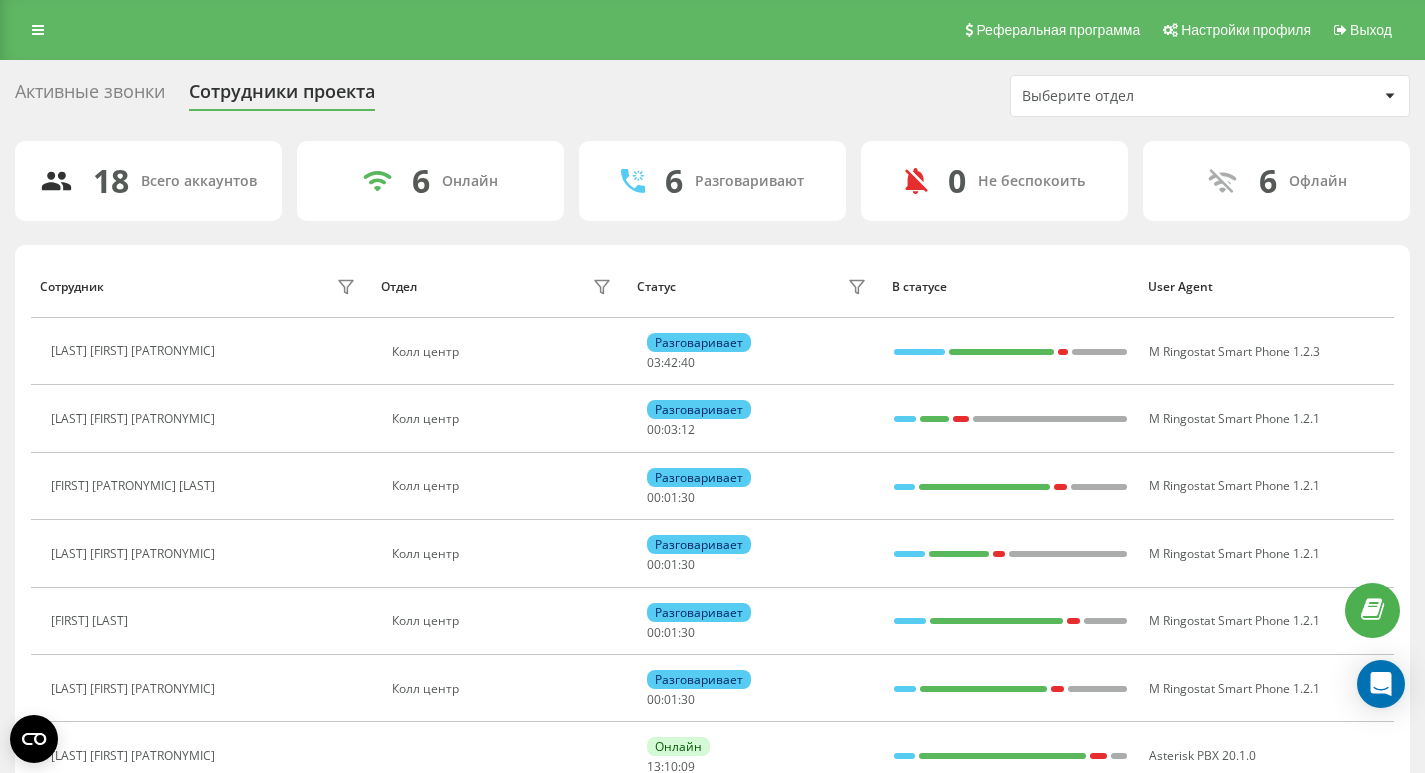 click on "Активные звонки Сотрудники проекта Выберите отдел   18   Всего аккаунтов   6   Онлайн   6   Разговаривают   0   Не беспокоить   6   Офлайн Сотрудник Отдел Статус В статусе User Agent Сауляк Грушевский Всеволод Колл центр Разговаривает 03 : 42 : 40 M Ringostat Smart Phone 1.2.3 Клименко Марія Олександрівна Колл центр Разговаривает 00 : 03 : 12 M Ringostat Smart Phone 1.2.1 Євченко Анастасія Олександрівна Колл центр Разговаривает 00 : 01 : 30 M Ringostat Smart Phone 1.2.1 Пасічник Сергій Миколайович Колл центр Разговаривает 00 : 01 : 30 M Ringostat Smart Phone 1.2.1 Роман Слєпцов Колл центр Разговаривает 00 : 01 : 30 M Ringostat Smart Phone 1.2.1 Колл центр 00" at bounding box center (712, 833) 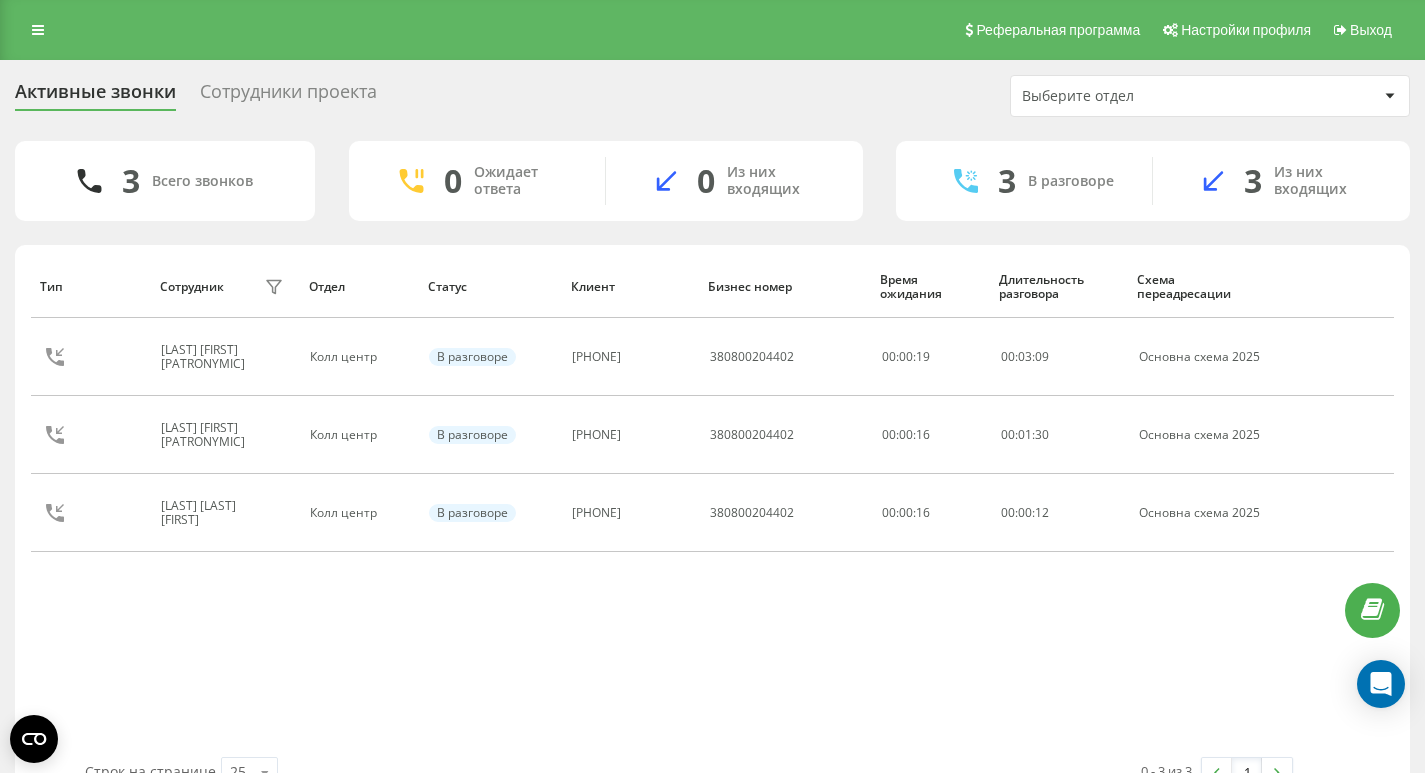 scroll, scrollTop: 0, scrollLeft: 0, axis: both 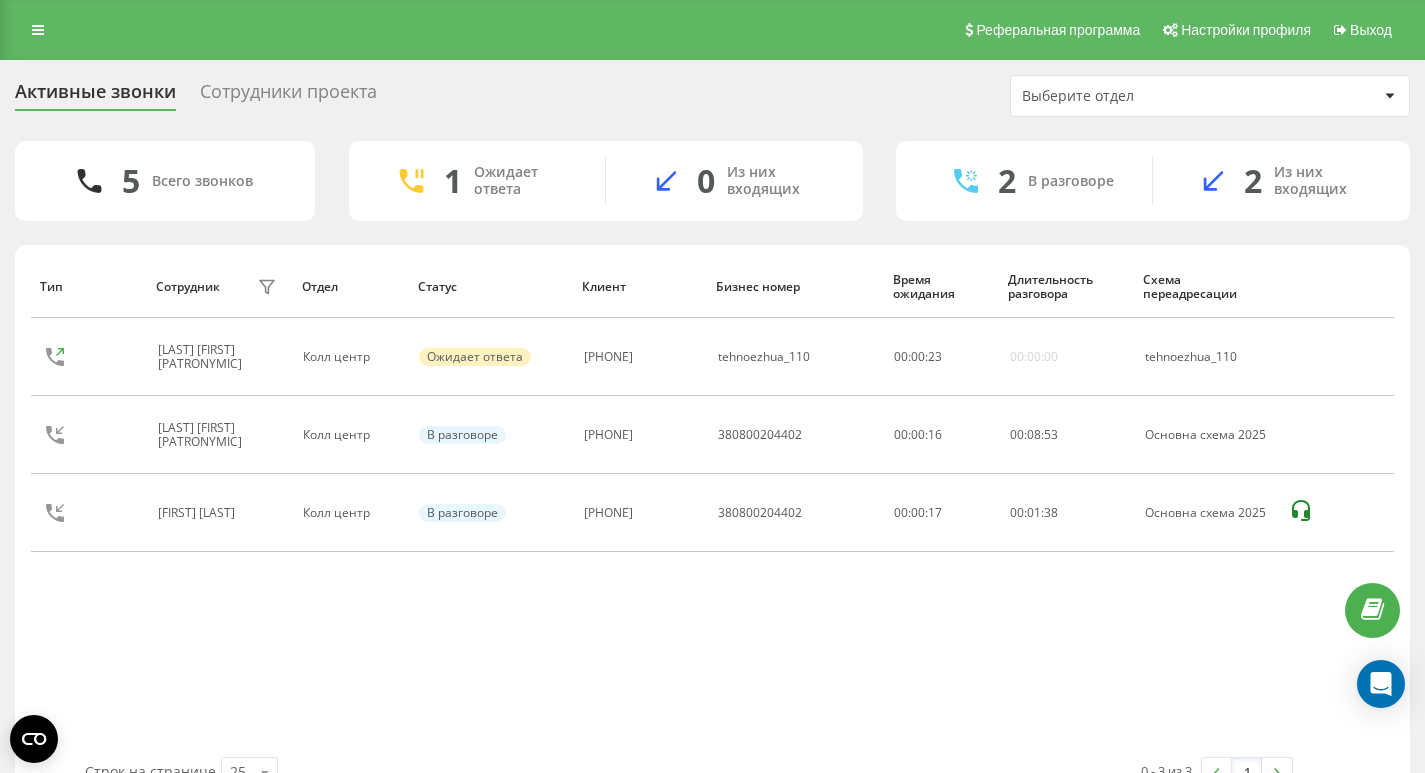 click on "Сотрудники проекта" at bounding box center [288, 96] 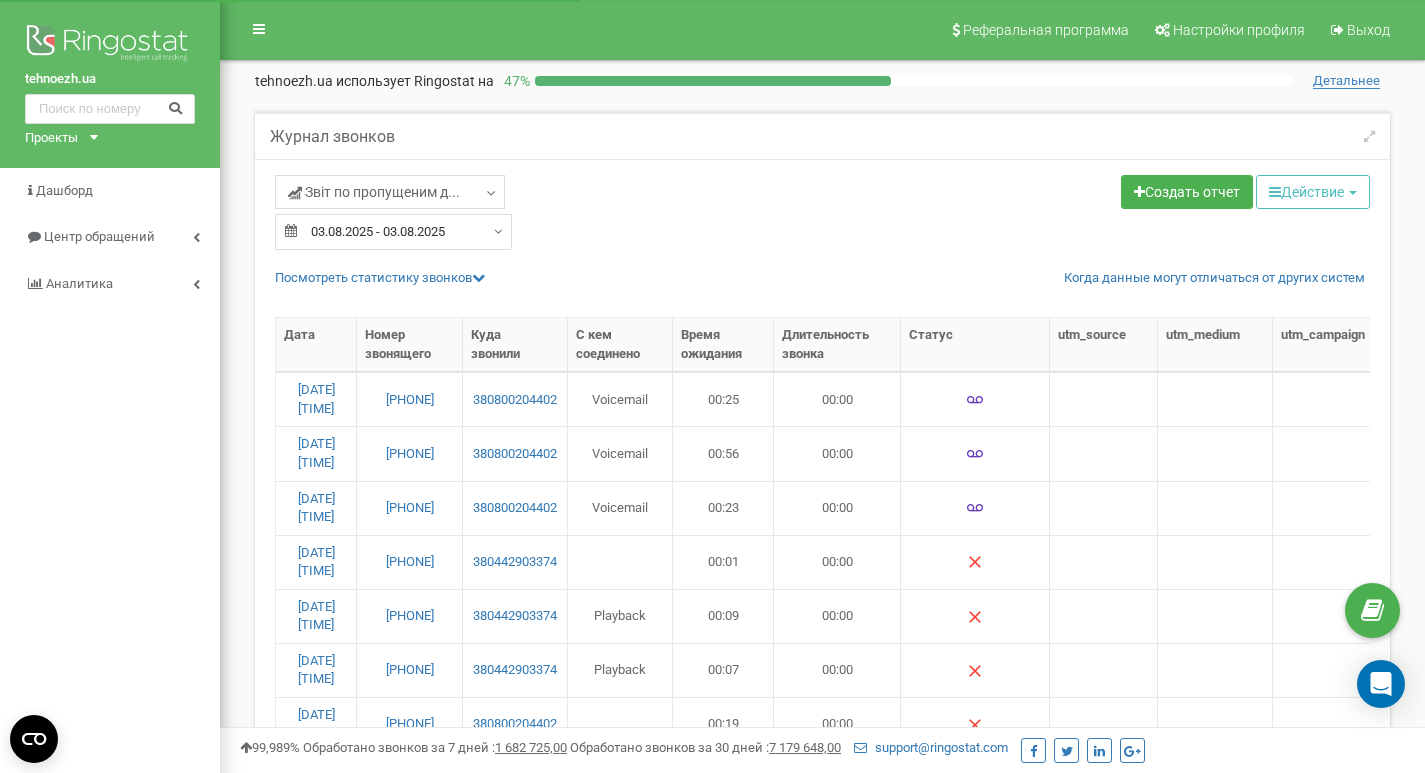 select on "50" 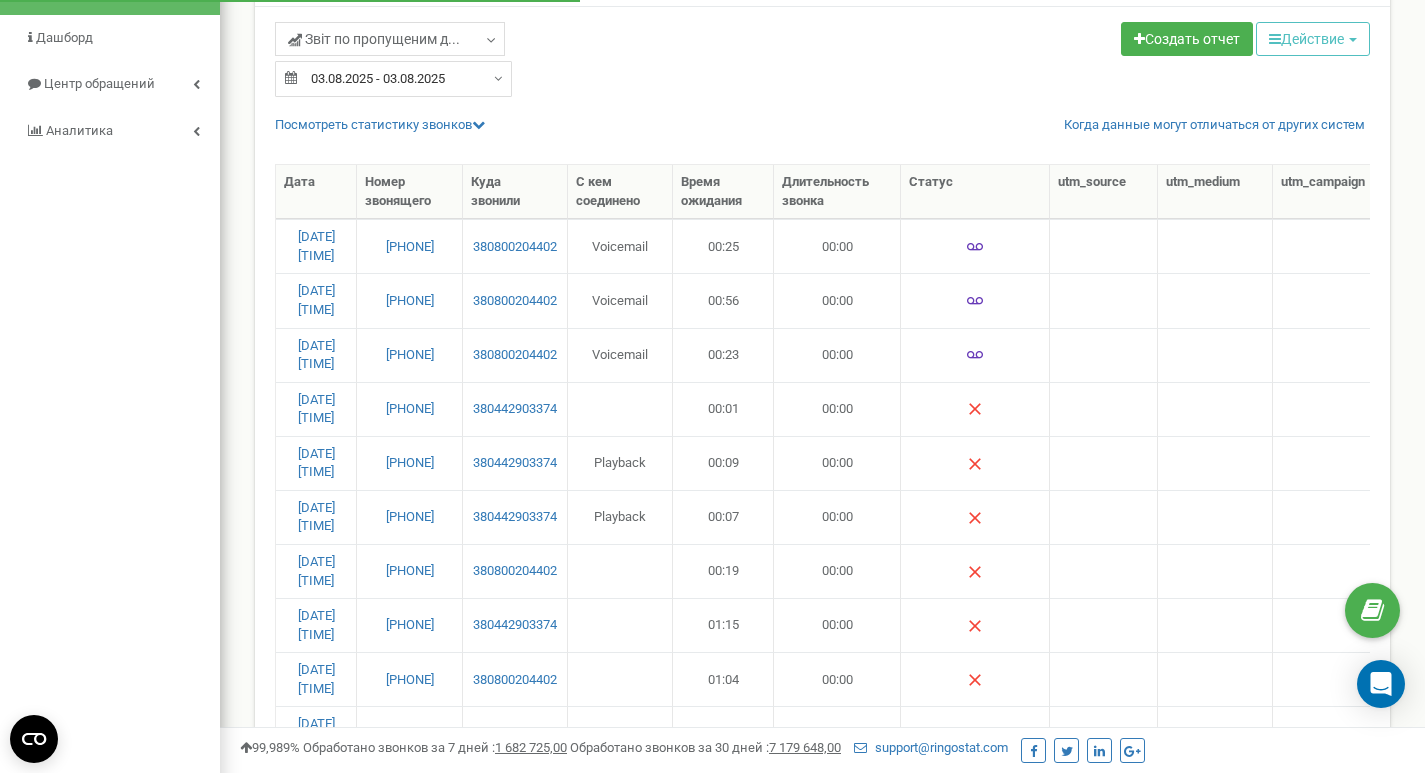 scroll, scrollTop: 0, scrollLeft: 0, axis: both 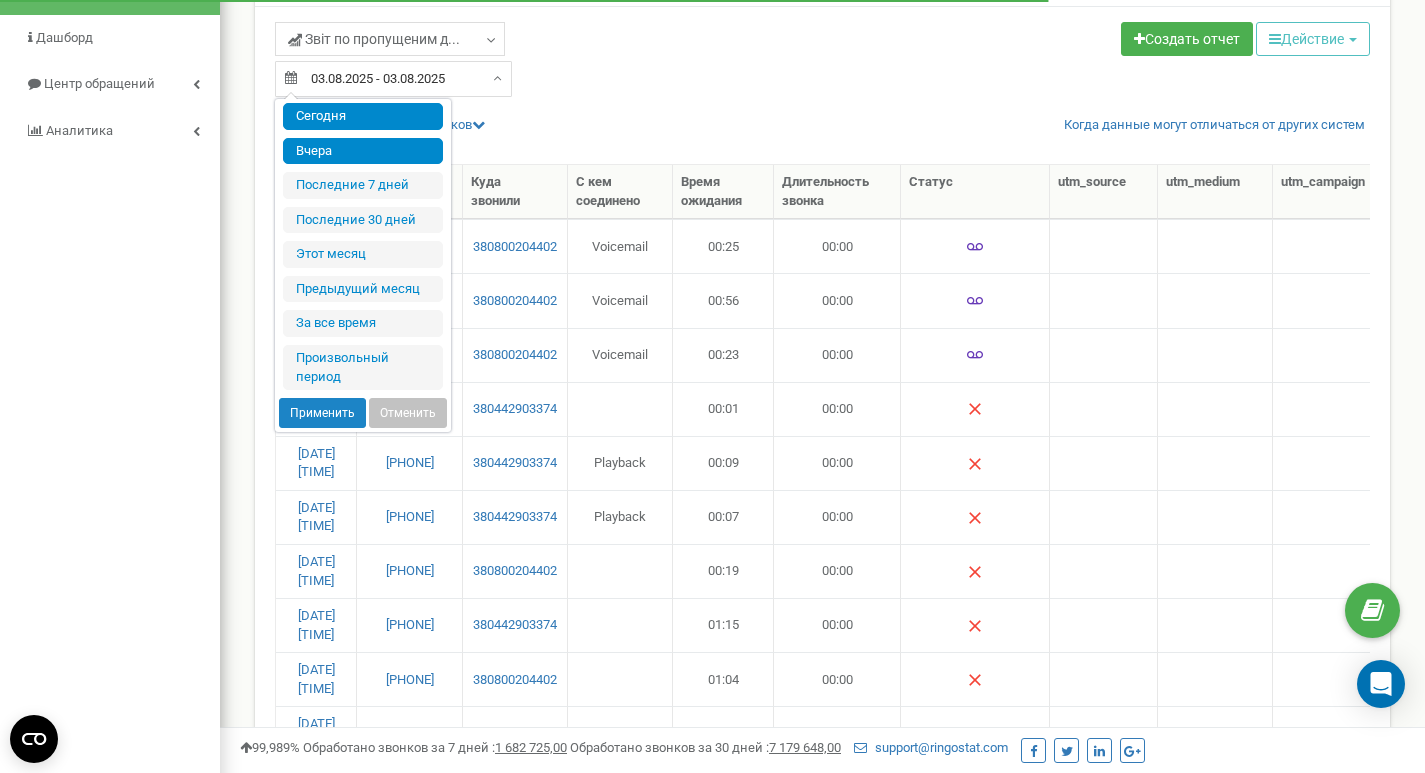 click on "Сегодня" at bounding box center (363, 116) 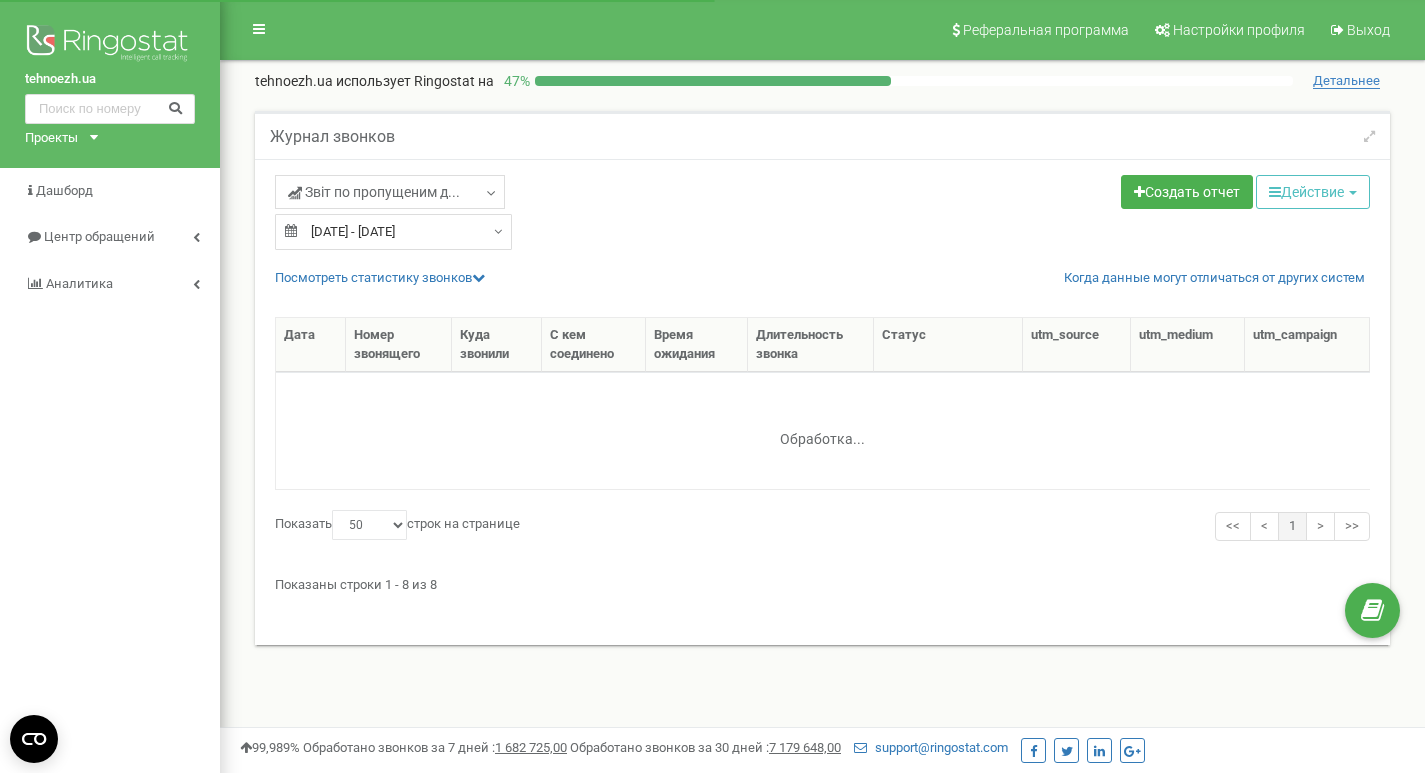 select on "50" 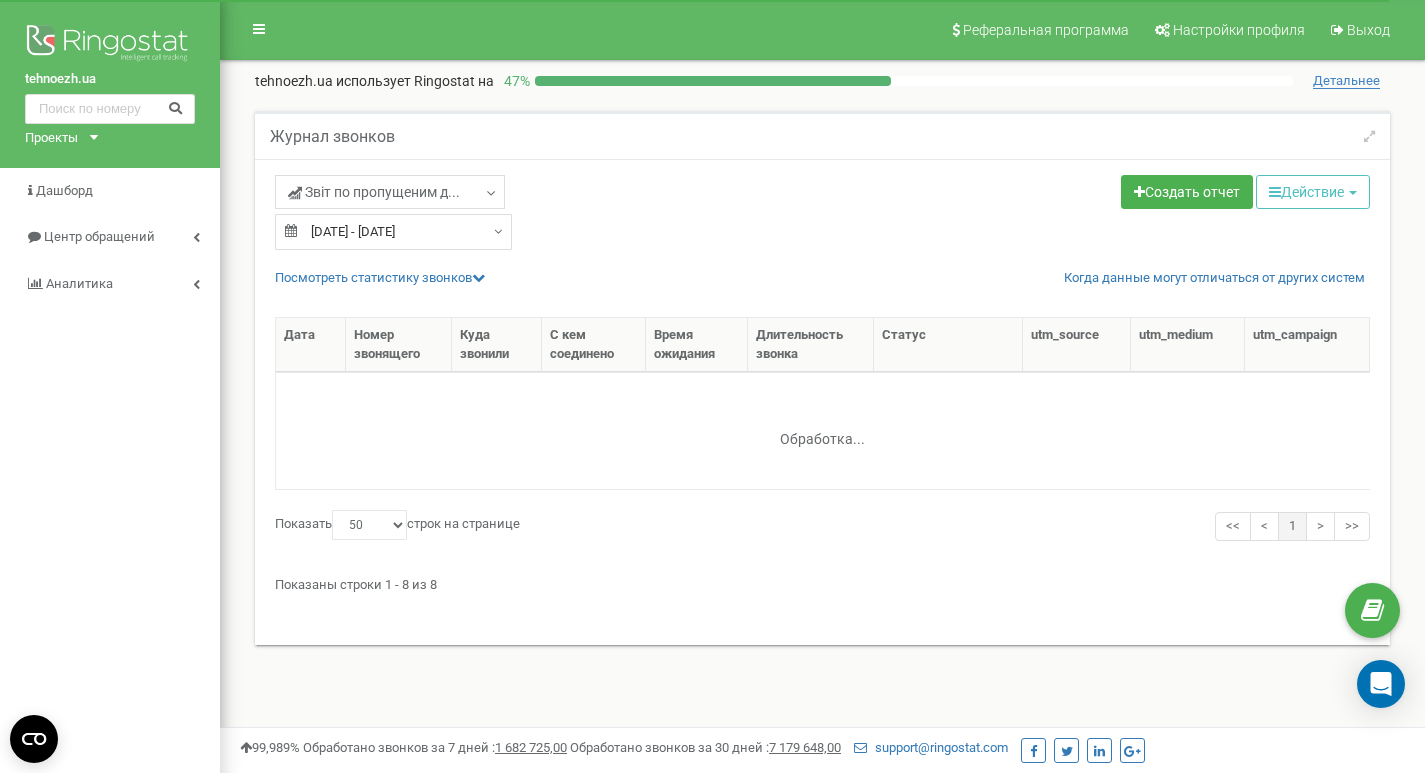 drag, startPoint x: 240, startPoint y: 119, endPoint x: 240, endPoint y: 83, distance: 36 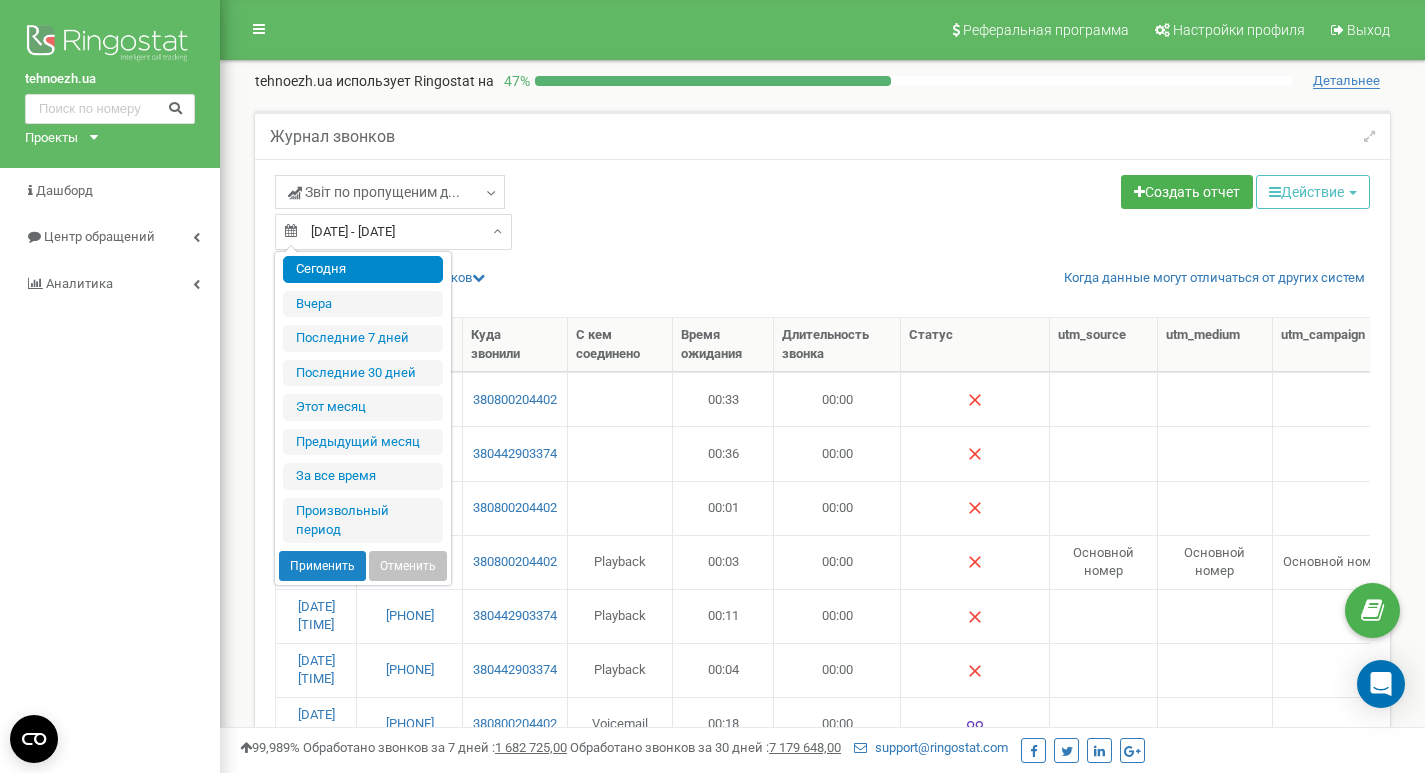 click on "04.08.2025 - 04.08.2025" at bounding box center (393, 232) 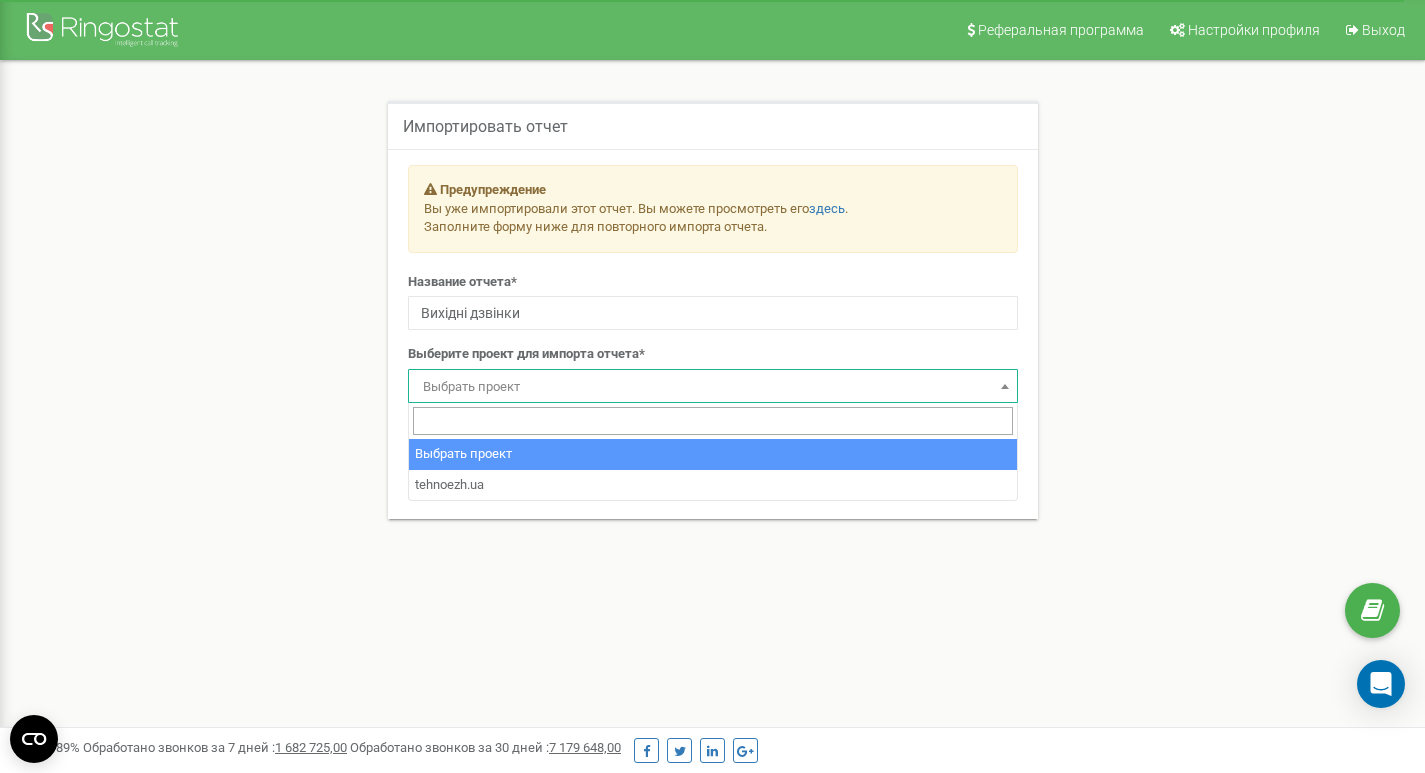 scroll, scrollTop: 0, scrollLeft: 0, axis: both 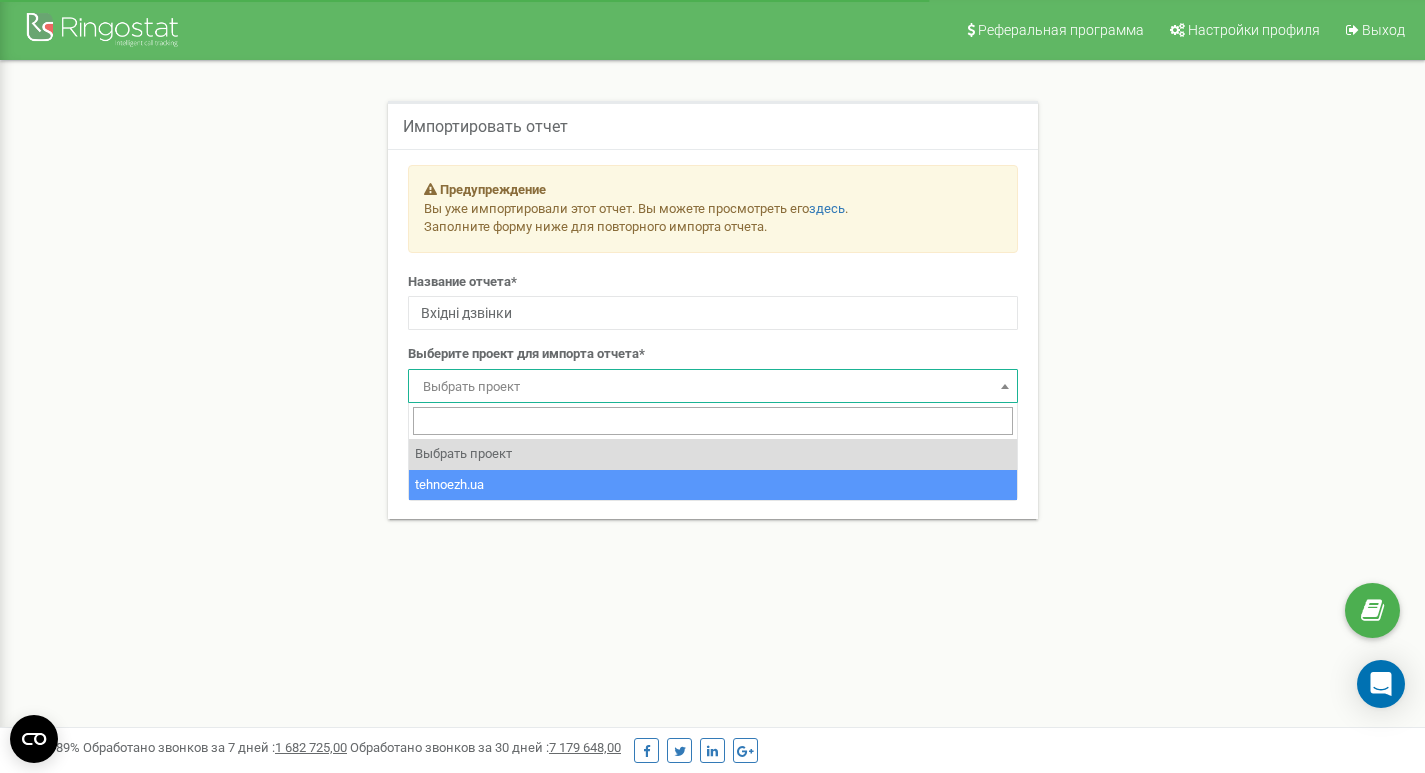 select on "42693" 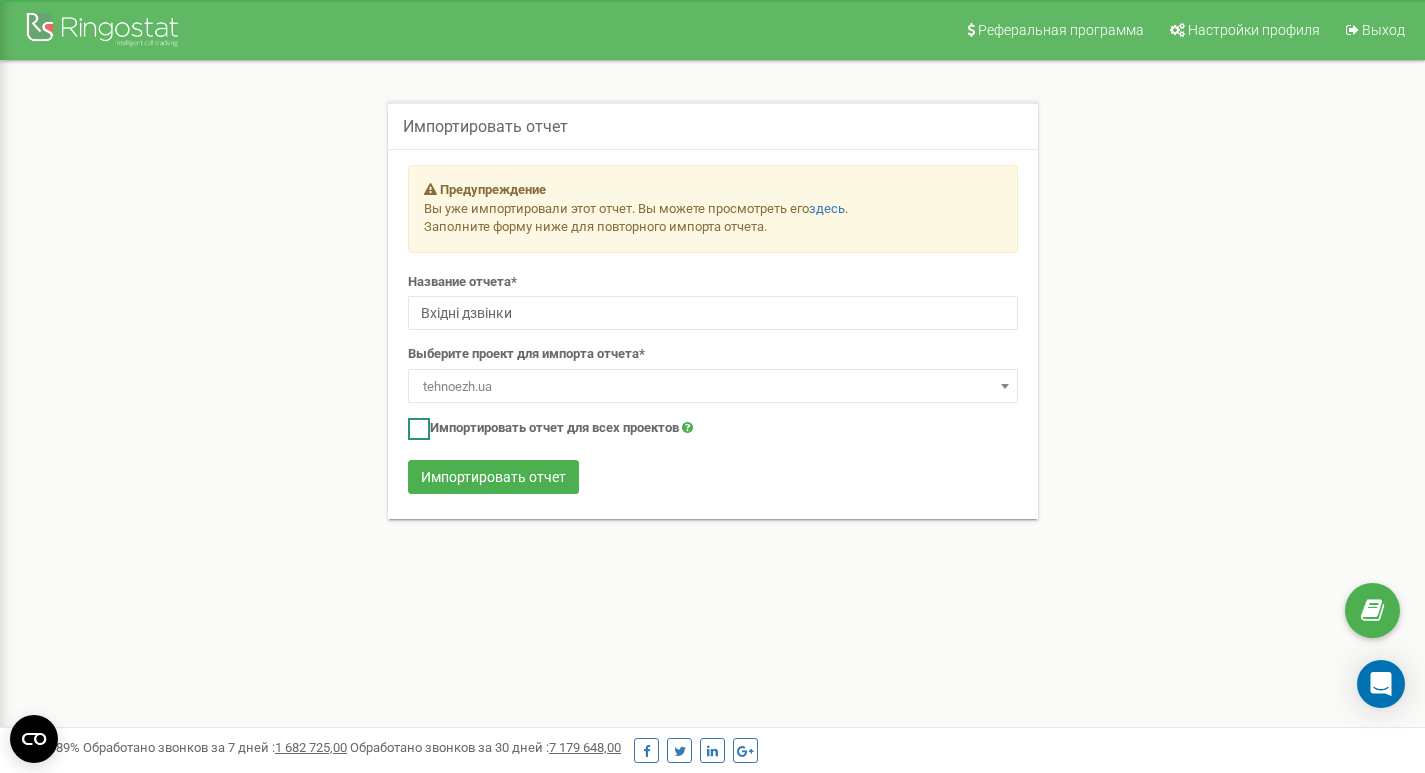 click on "Импортировать отчет для всех проектов" at bounding box center (550, 429) 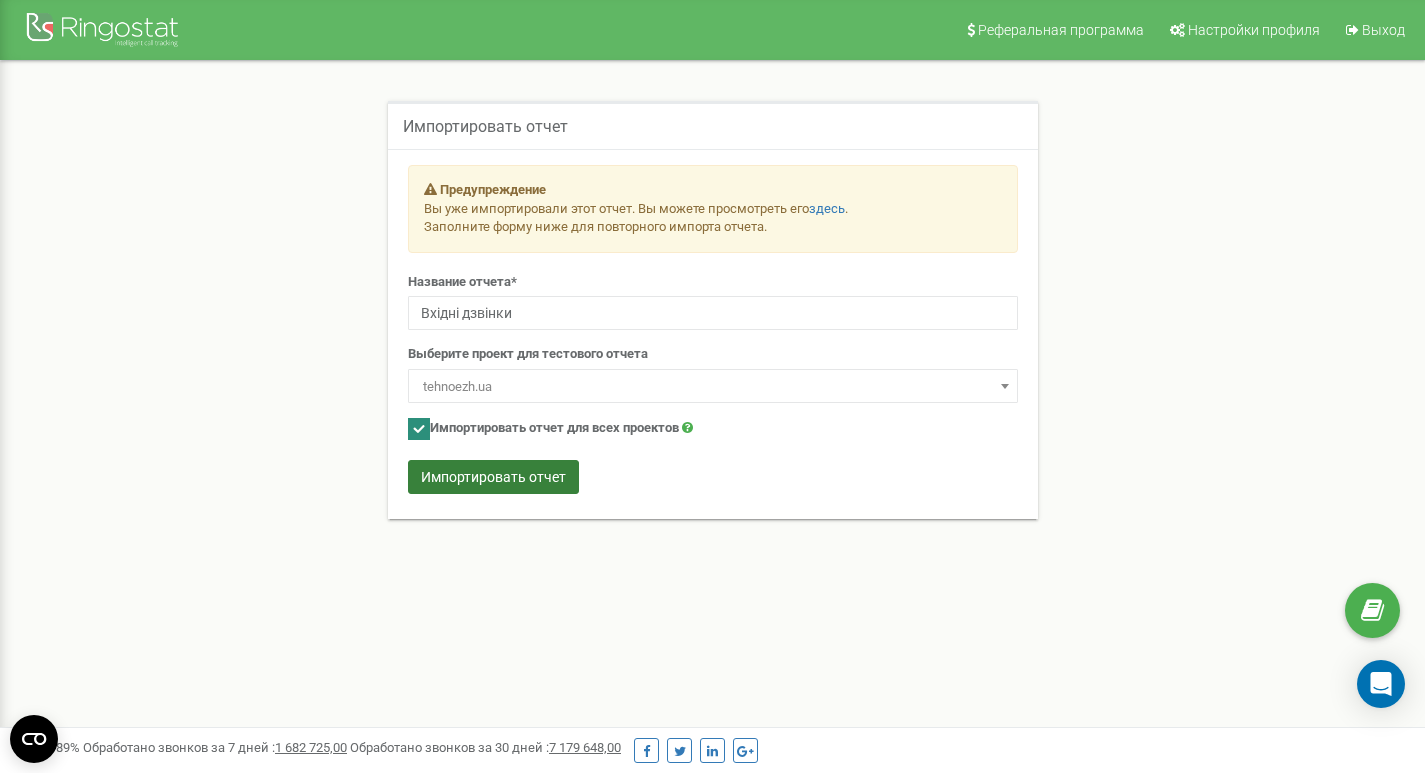 click on "Импортировать отчет" at bounding box center [493, 477] 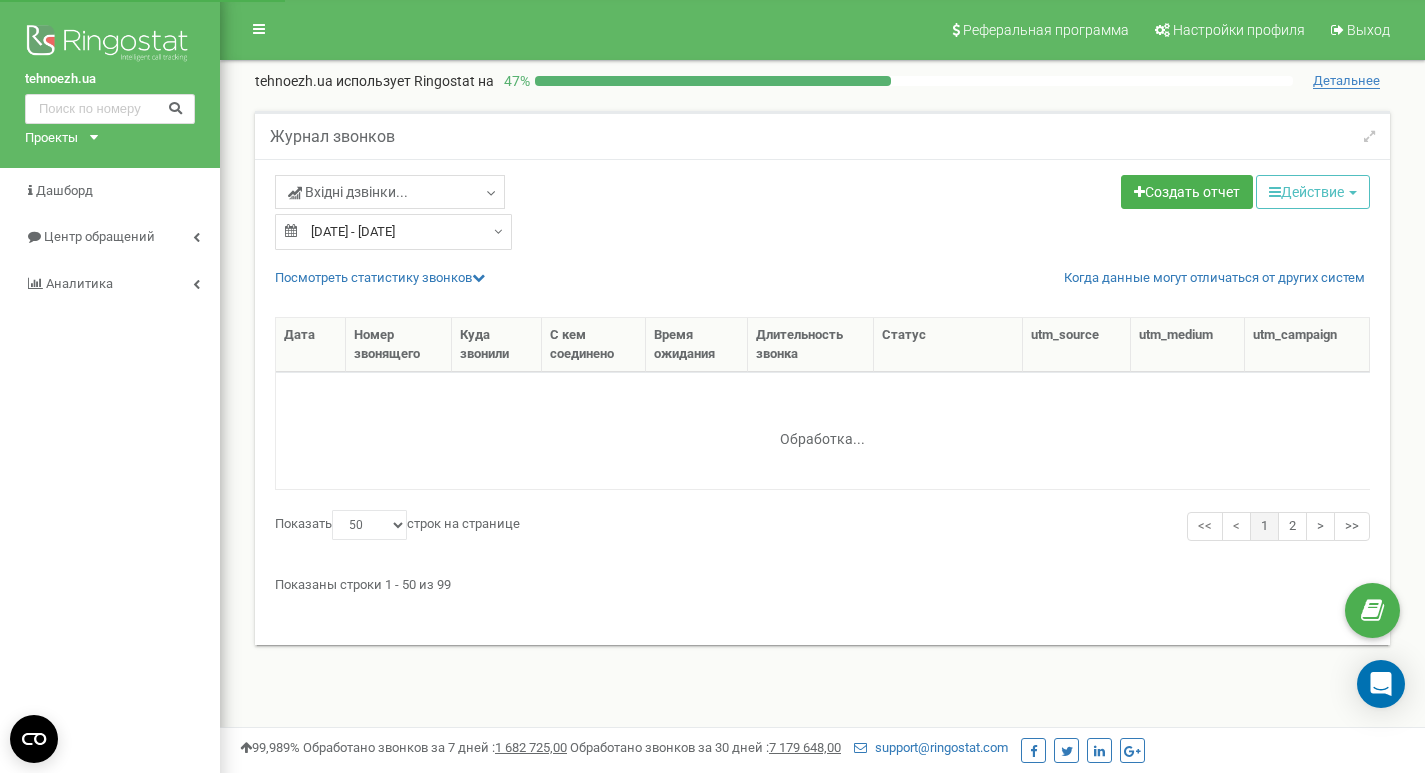 select on "50" 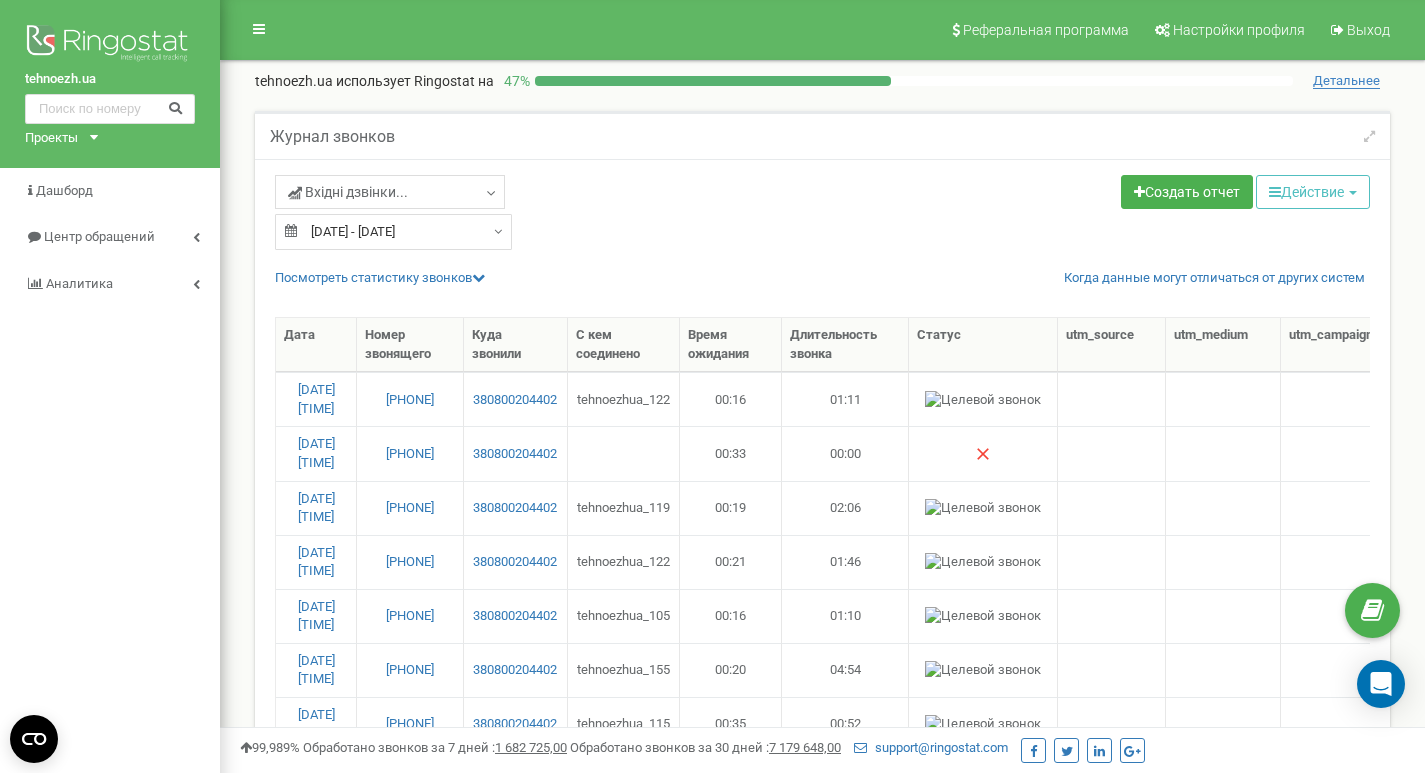click on "Посмотреть cтатистику звонков
Когда данные могут отличаться от других систем
#
Статус
Количество звонков
1
Отвечен                                     3 2 6" at bounding box center (822, 1742) 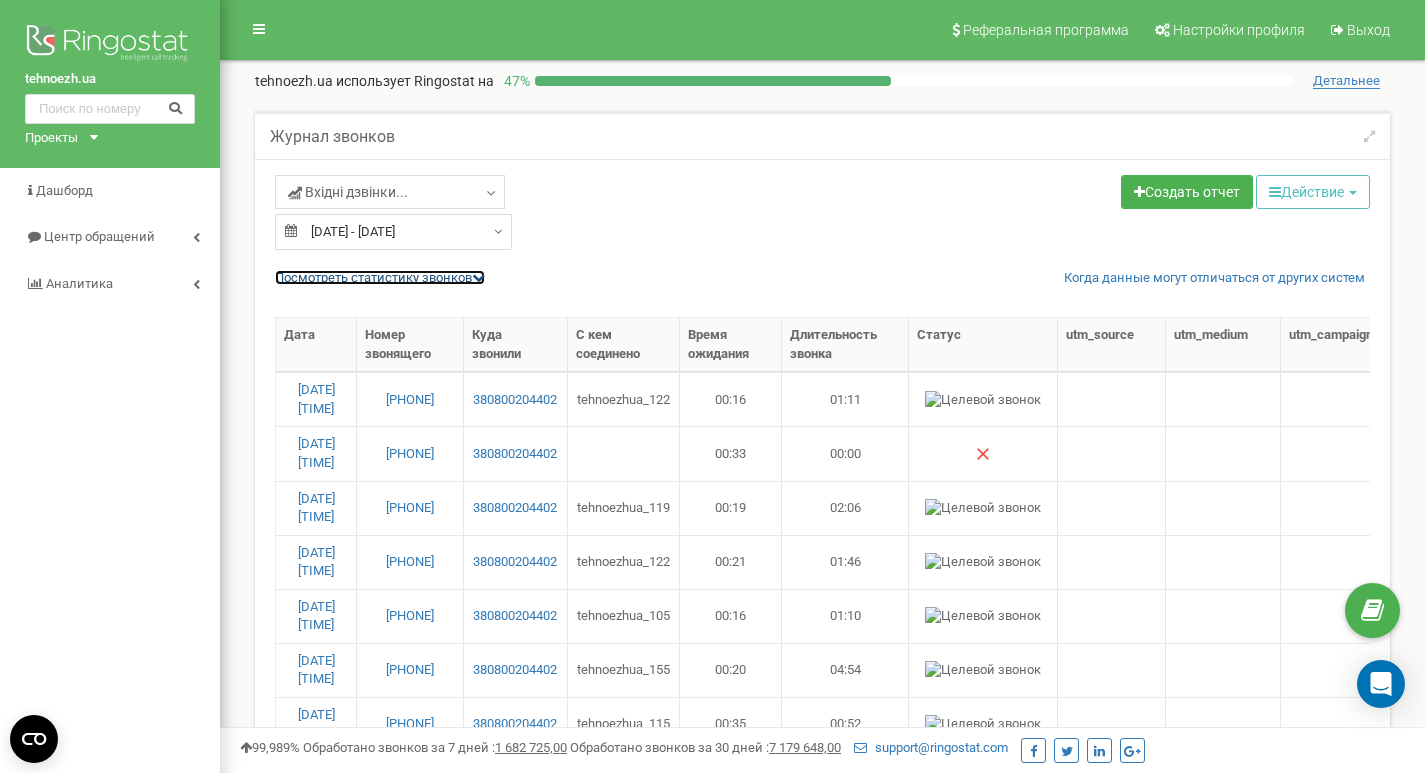 click on "Посмотреть cтатистику звонков" at bounding box center [380, 277] 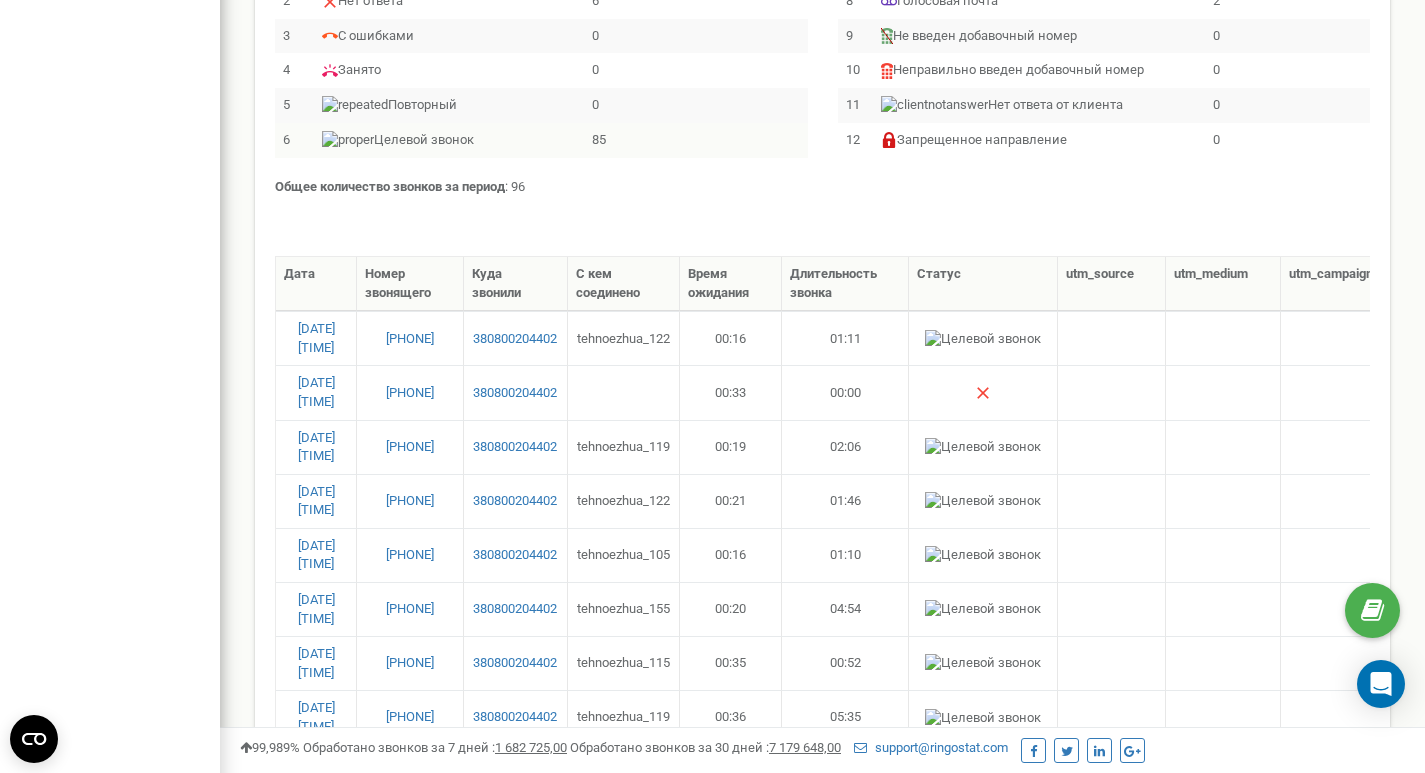 scroll, scrollTop: 358, scrollLeft: 0, axis: vertical 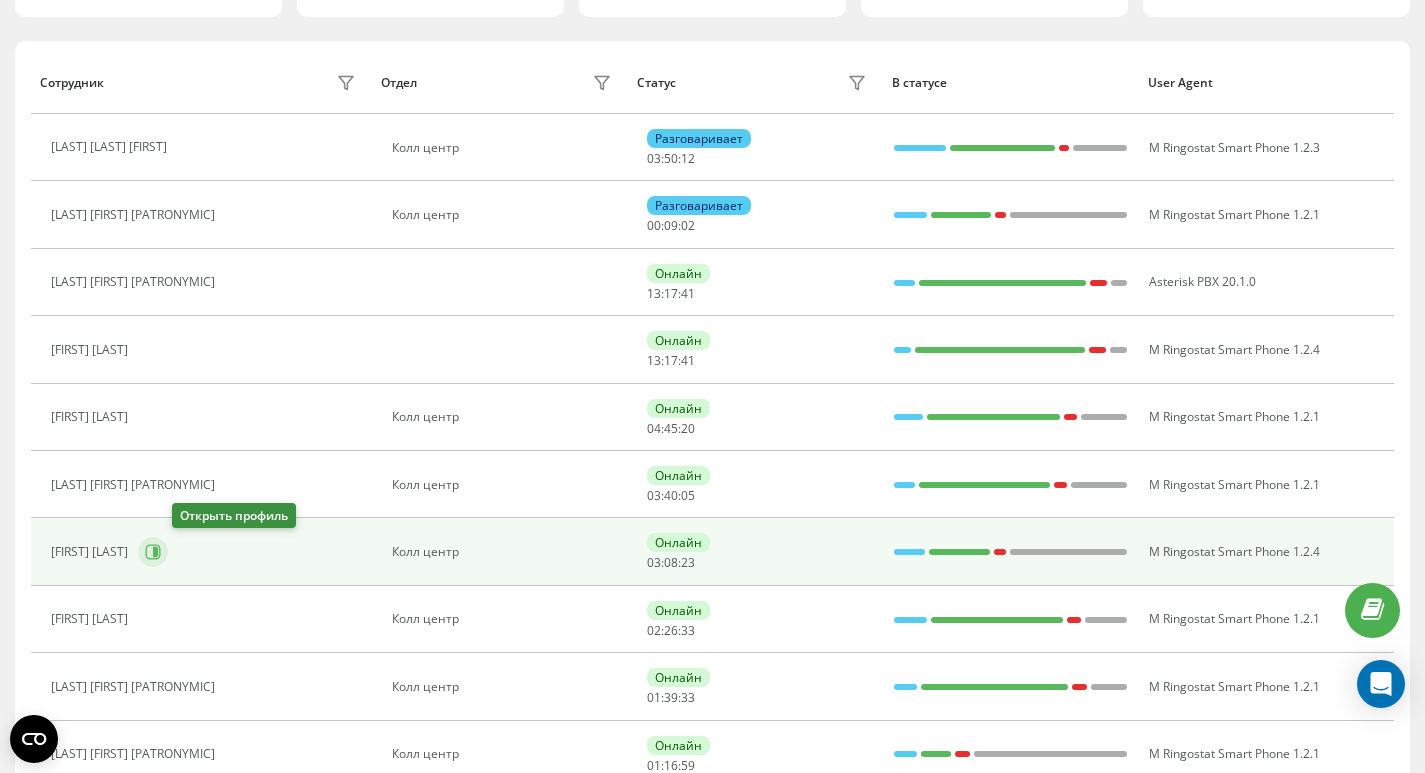 click at bounding box center [153, 552] 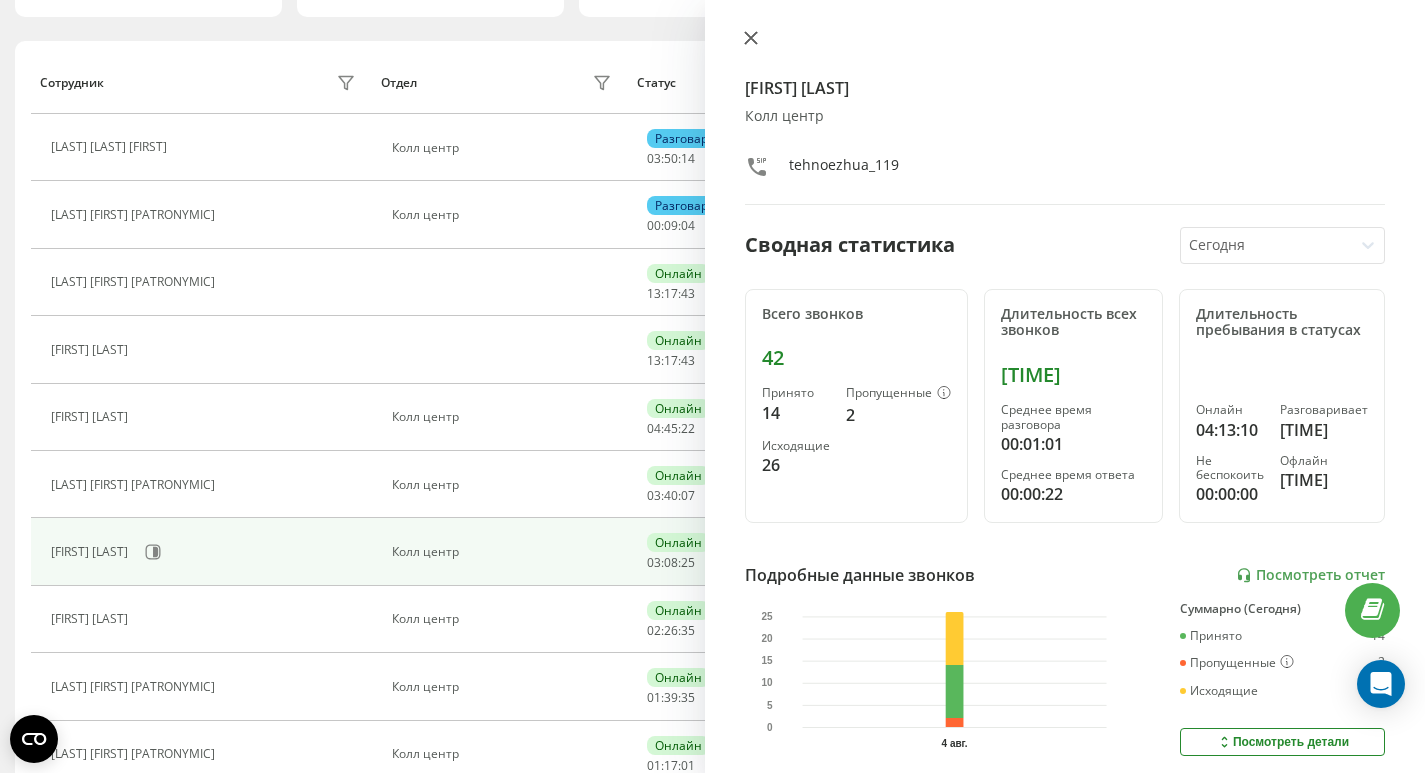 click 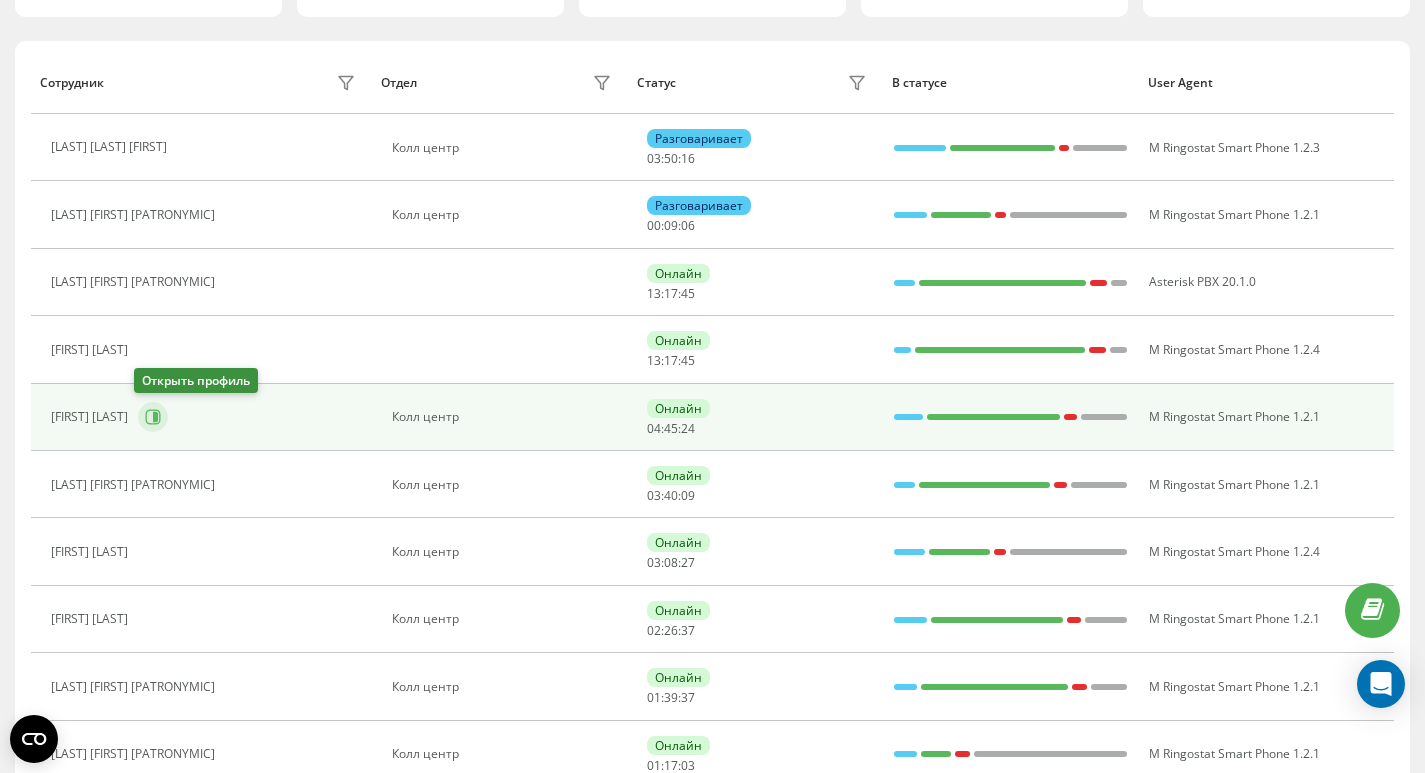 click 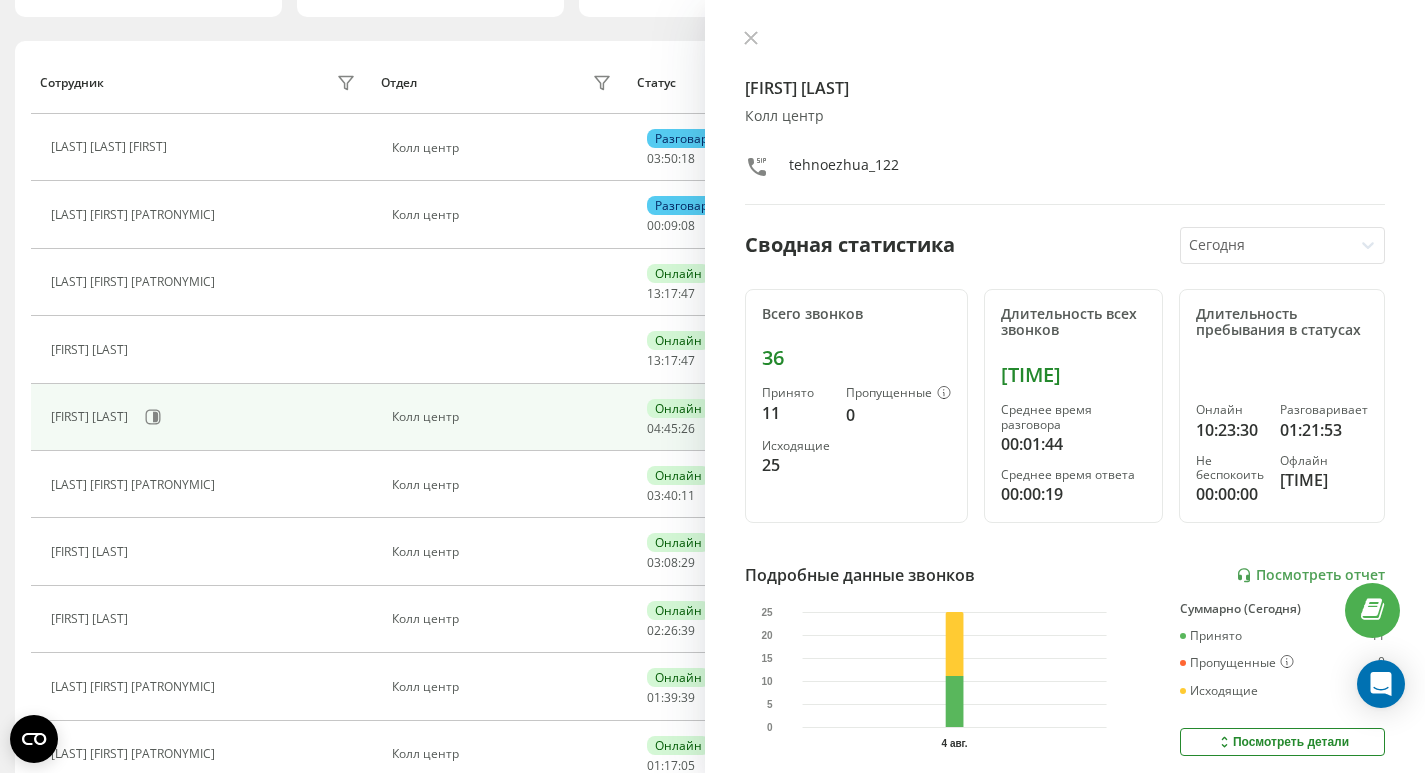 click on "Олег Єфімов Колл центр tehnoezhua_122 Сводная статистика Сегодня Всего звонков 36 Принято 11 Пропущенные 0 Исходящие 25 Длительность всех звонков 01:03:55 Среднее время разговора 00:01:44 Среднее время ответа 00:00:19 Длительность пребывания в статусах Онлайн 10:23:30 Разговаривает 01:21:53 Не беспокоить 00:00:00 Офлайн 02:54:15 Подробные данные звонков Посмотреть отчет 4 авг. 0 5 10 15 20 25 Суммарно (Сегодня) Принято 11 Пропущенные 0 Исходящие 25   Посмотреть детали Подробные данные статусов 4 авг. Суммарно (Сегодня) Онлайн 10:23:30 Разговаривает 01:21:53 Не беспокоить 00:00:00 Офлайн 02:54:15" at bounding box center [1065, 386] 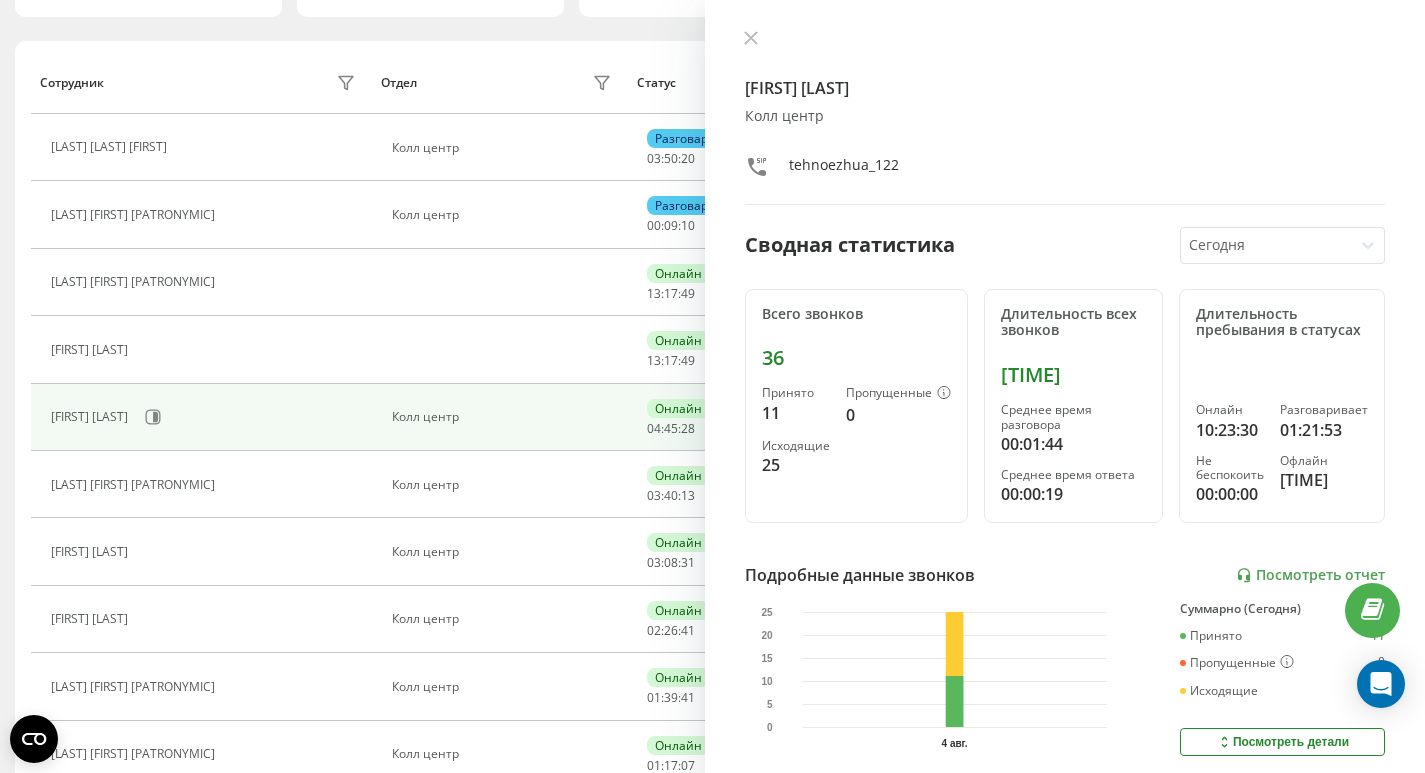 click at bounding box center (1065, 40) 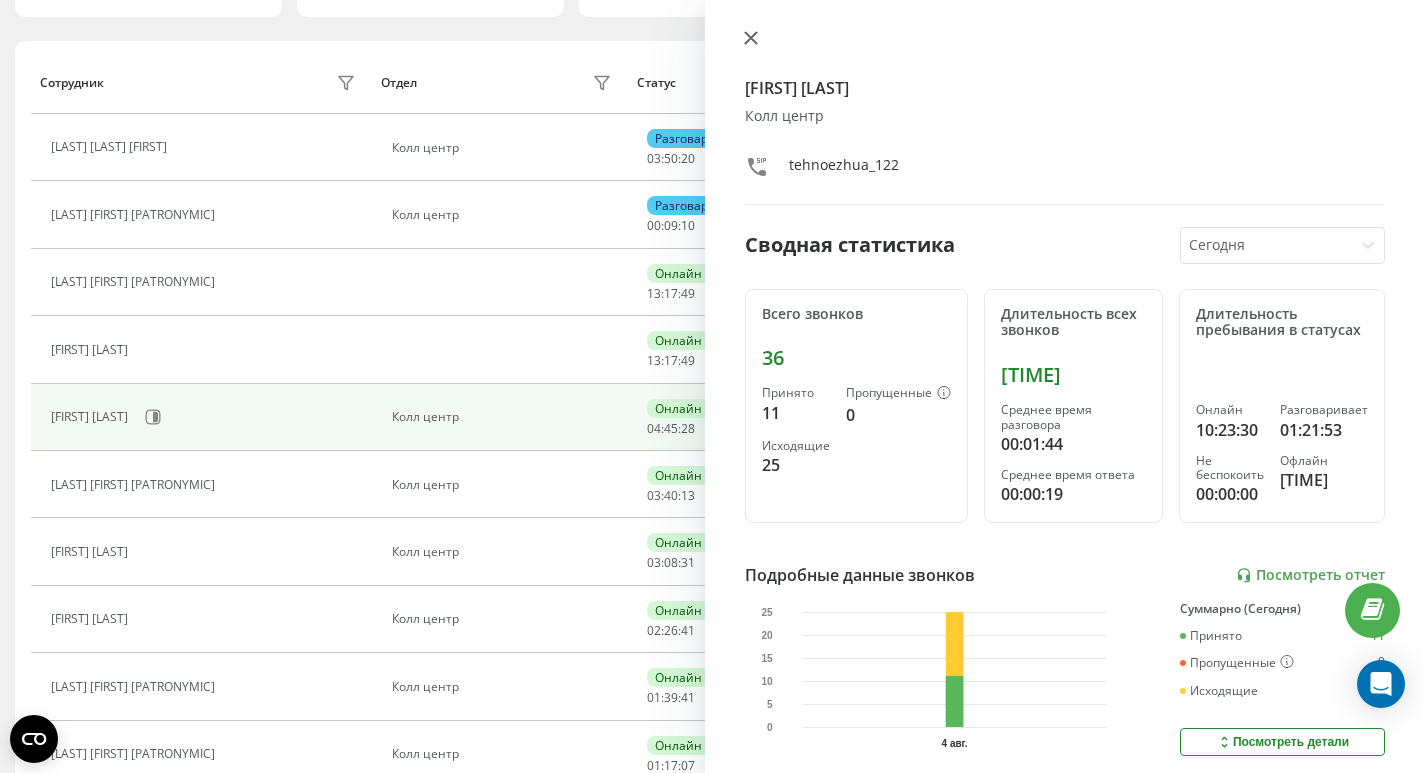 click at bounding box center (751, 39) 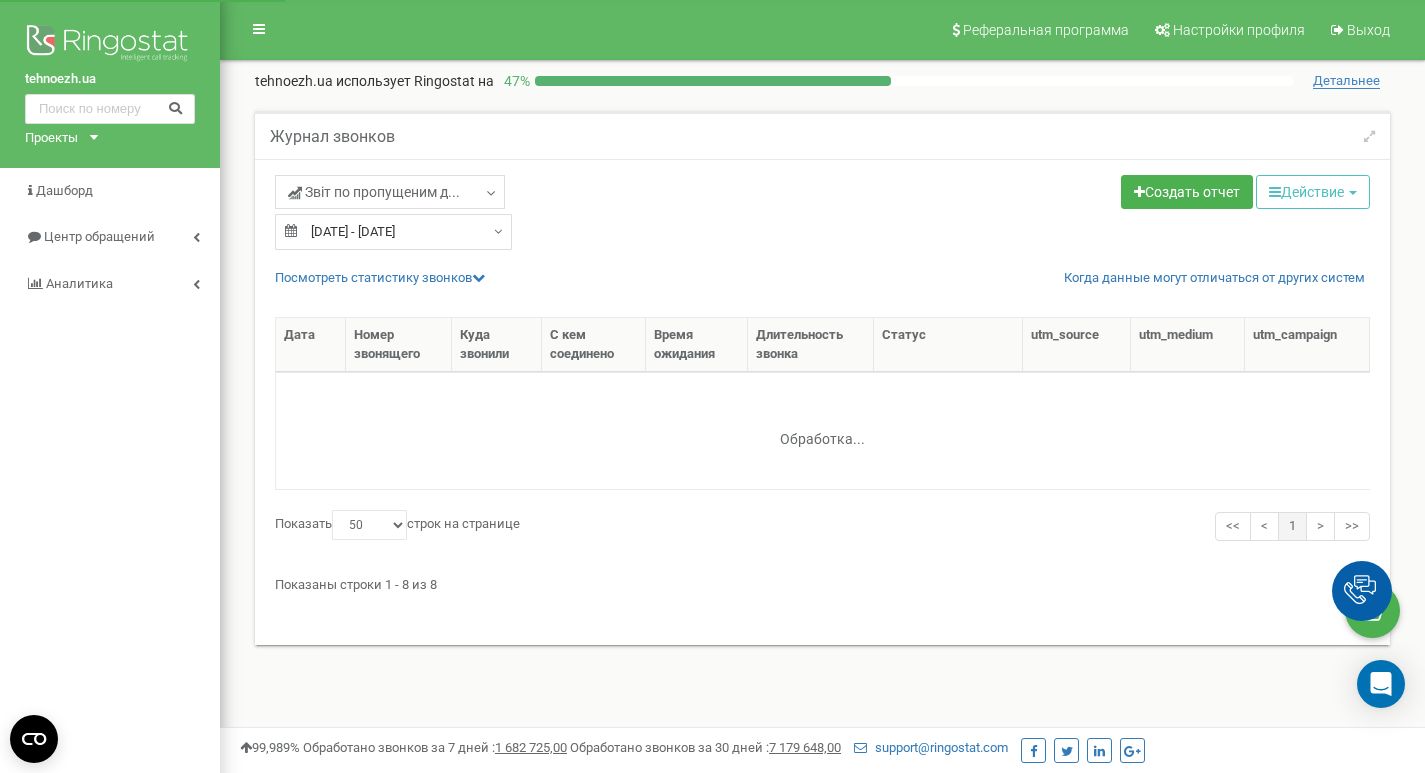 select on "50" 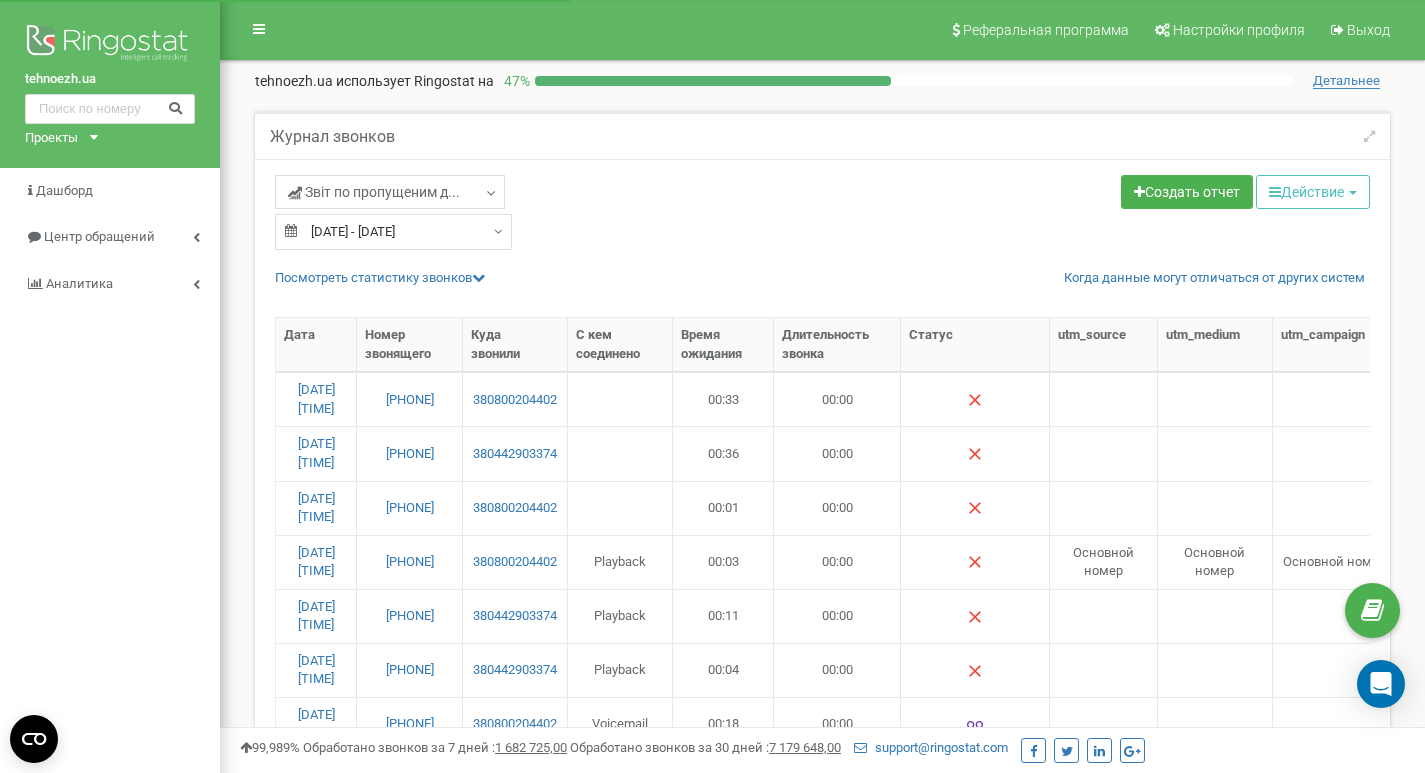 scroll, scrollTop: 0, scrollLeft: 0, axis: both 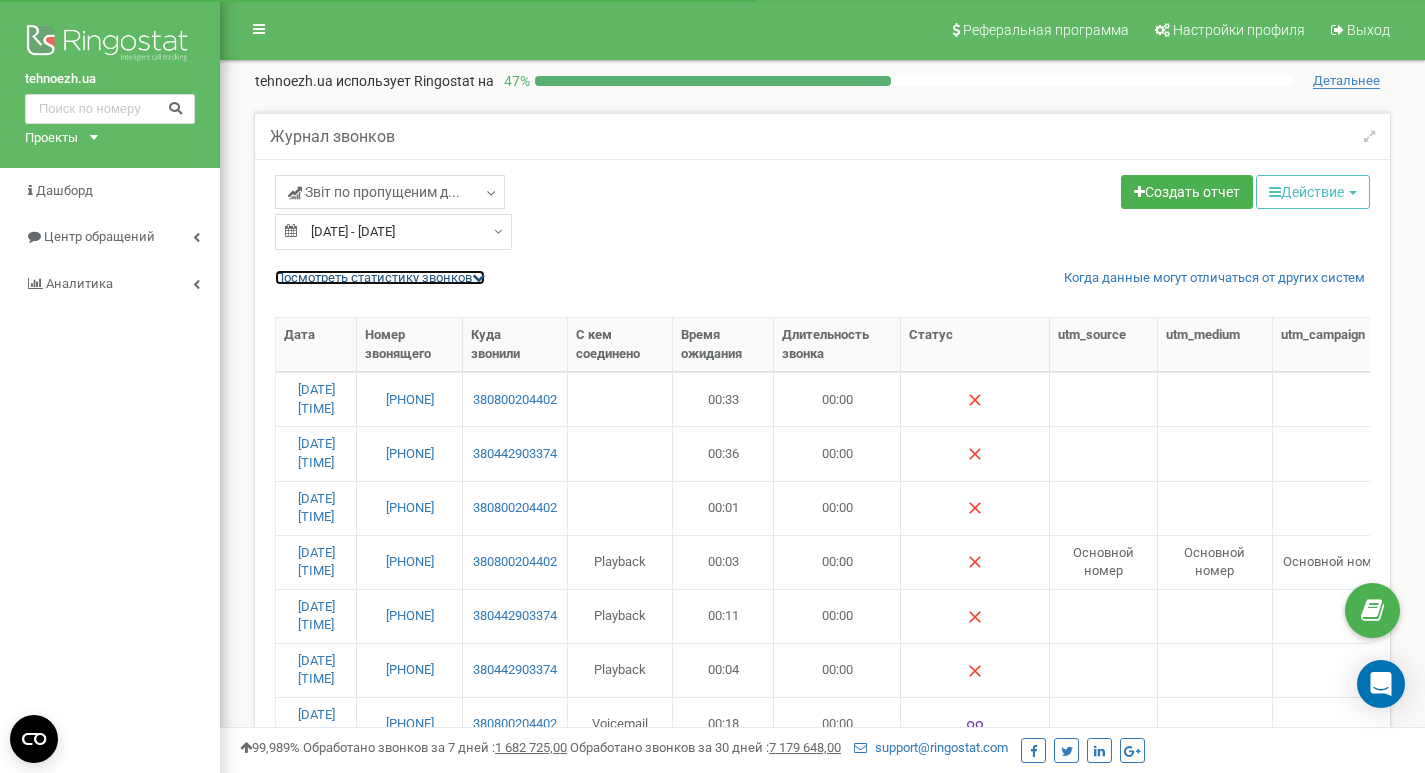 click on "Посмотреть cтатистику звонков" at bounding box center [380, 277] 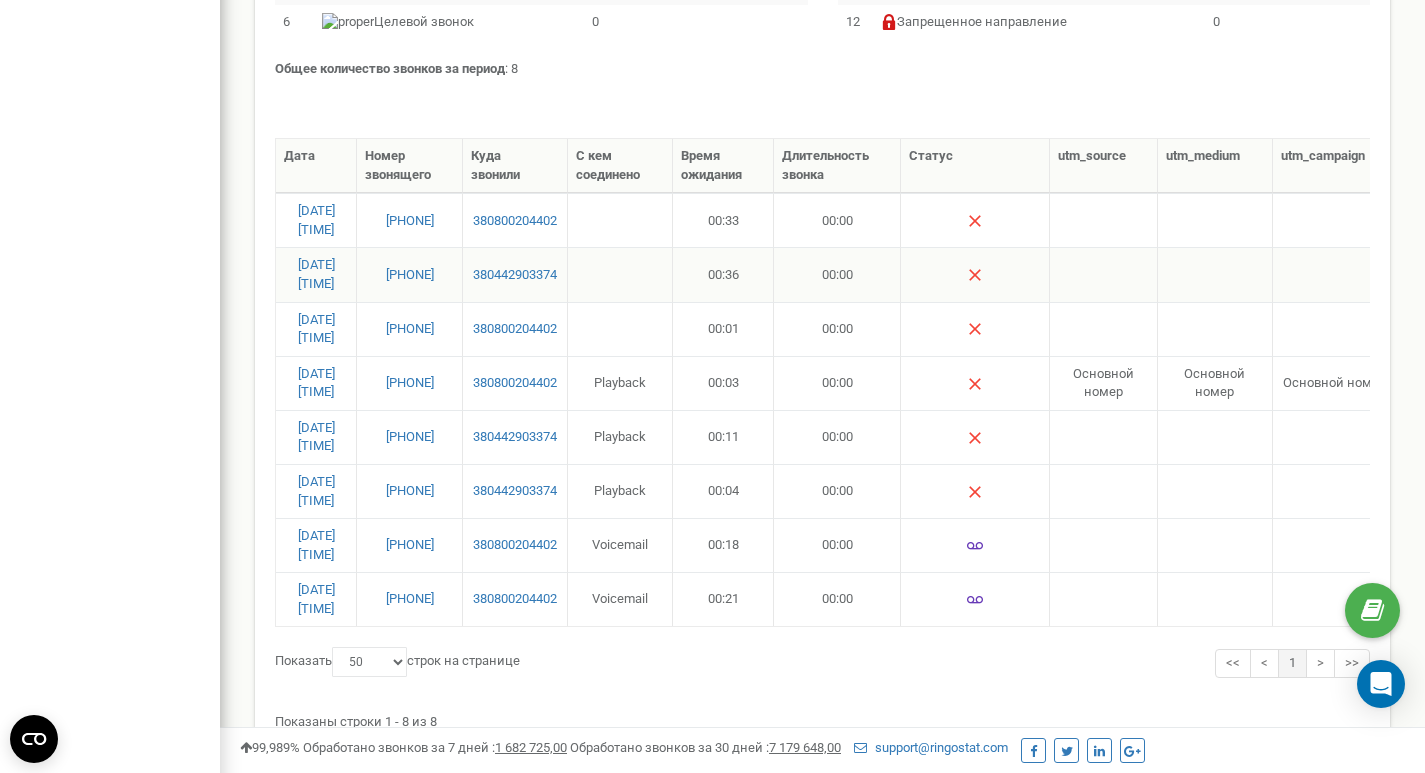 scroll, scrollTop: 489, scrollLeft: 0, axis: vertical 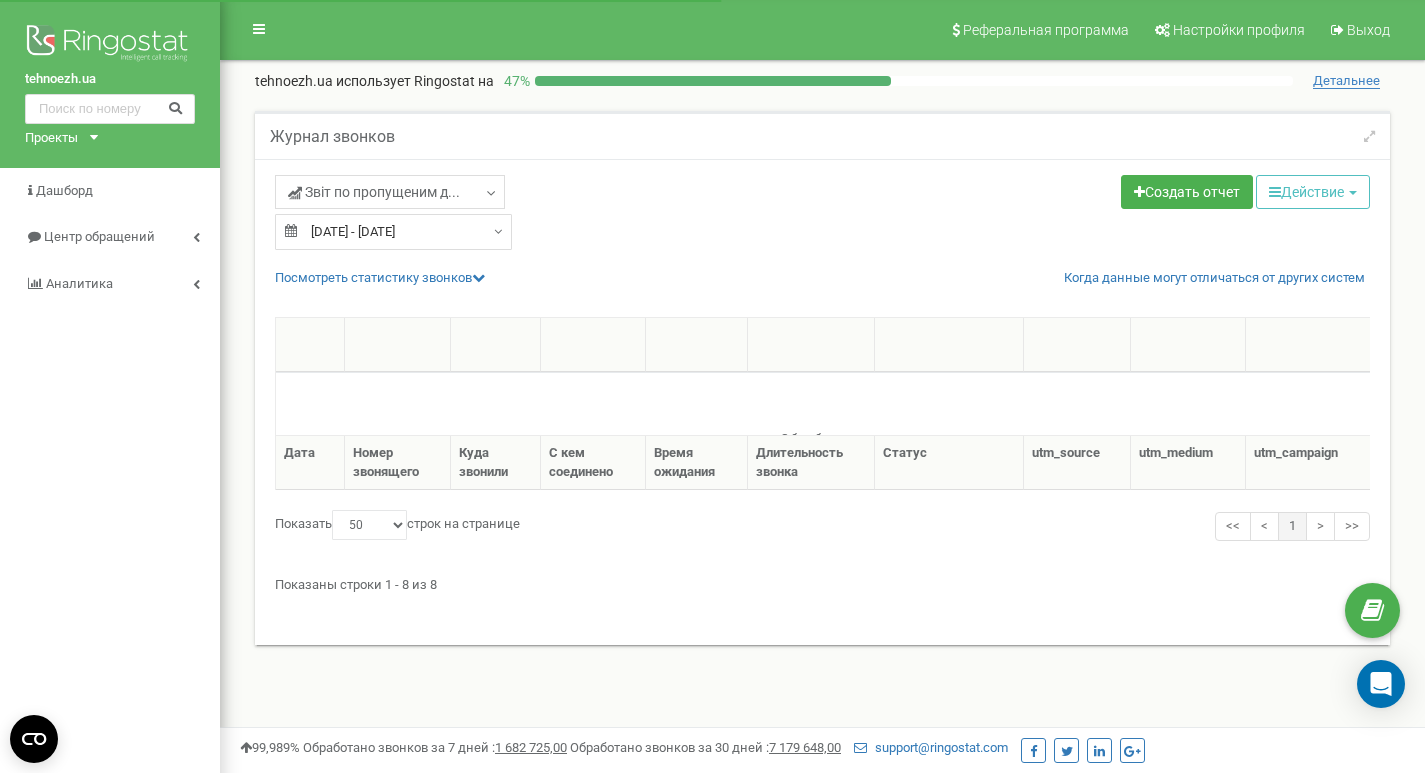 select on "50" 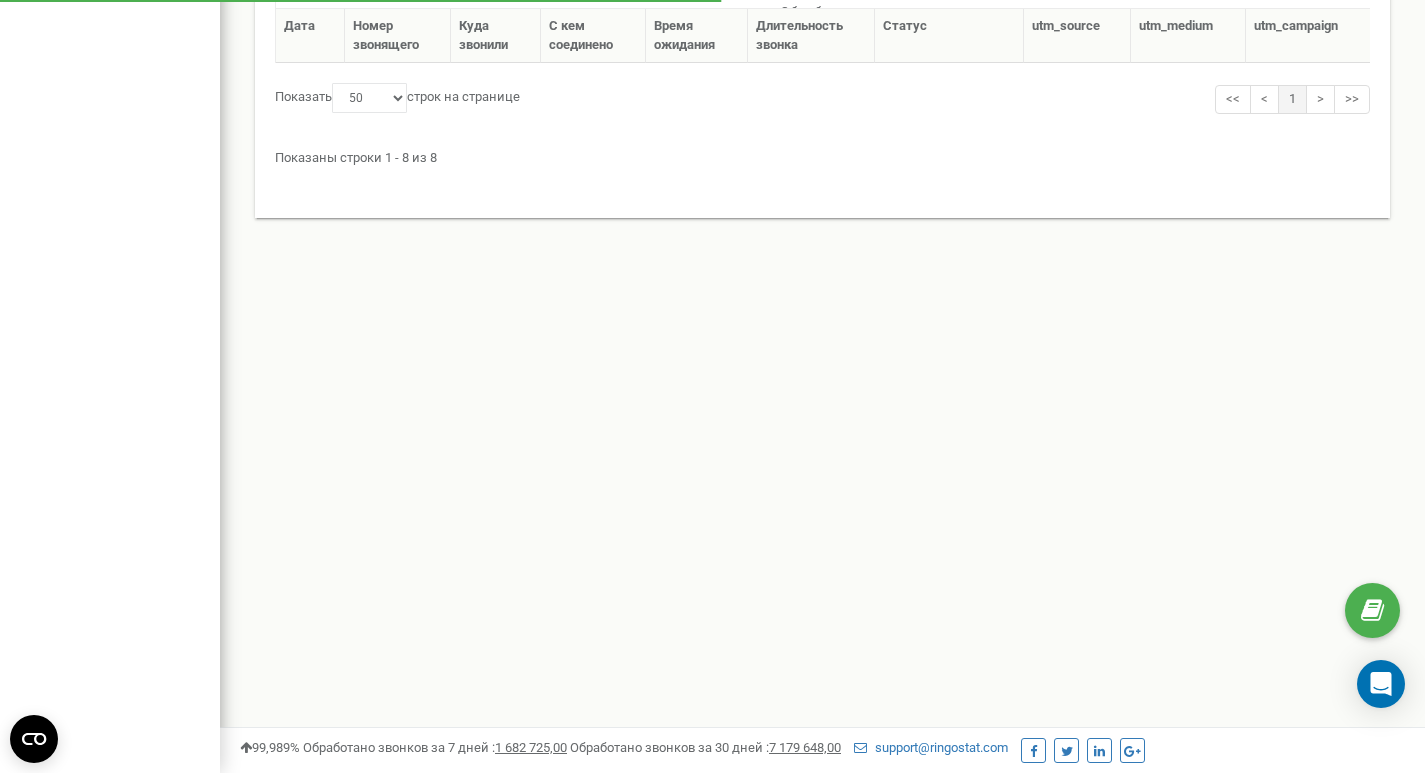 scroll, scrollTop: 0, scrollLeft: 0, axis: both 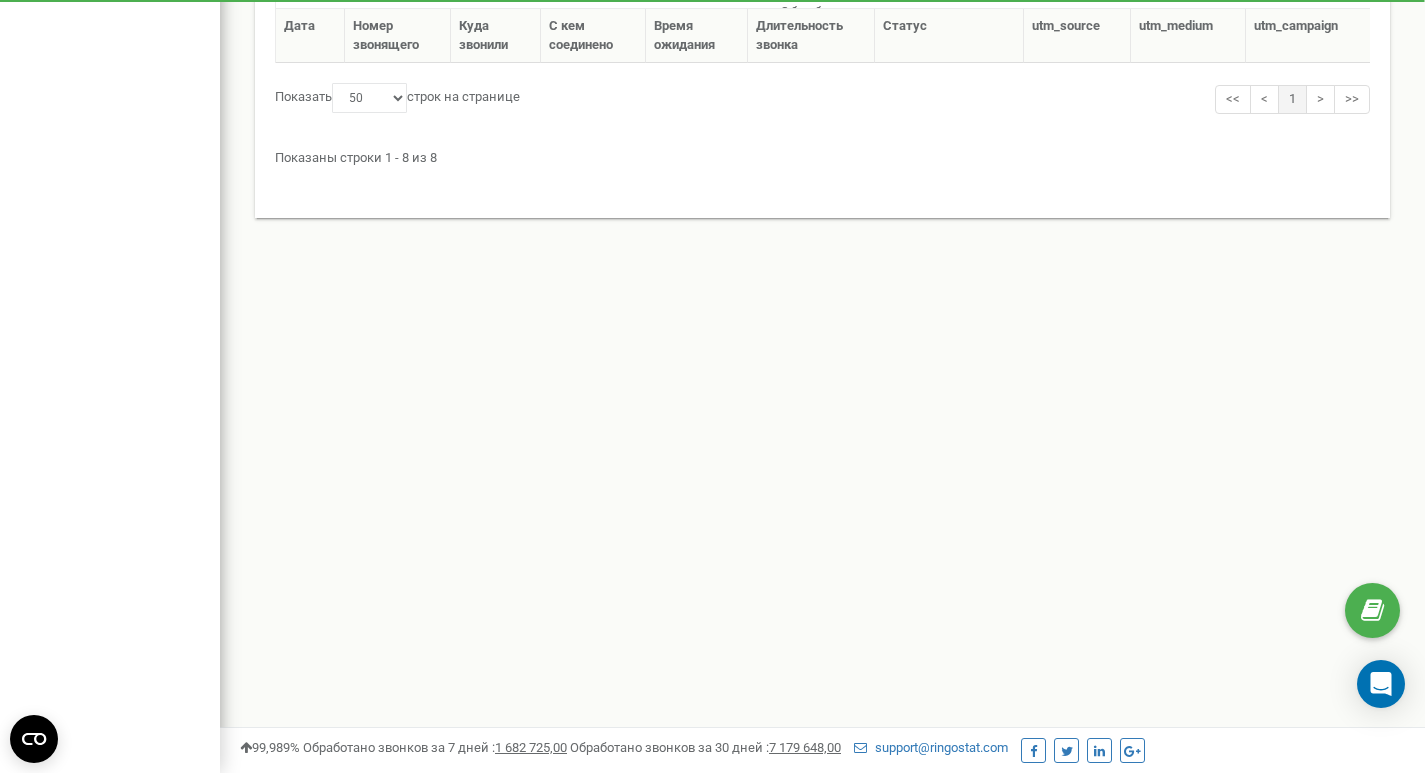 click on "Показаны строки 1 - 8 из 8" at bounding box center [822, 154] 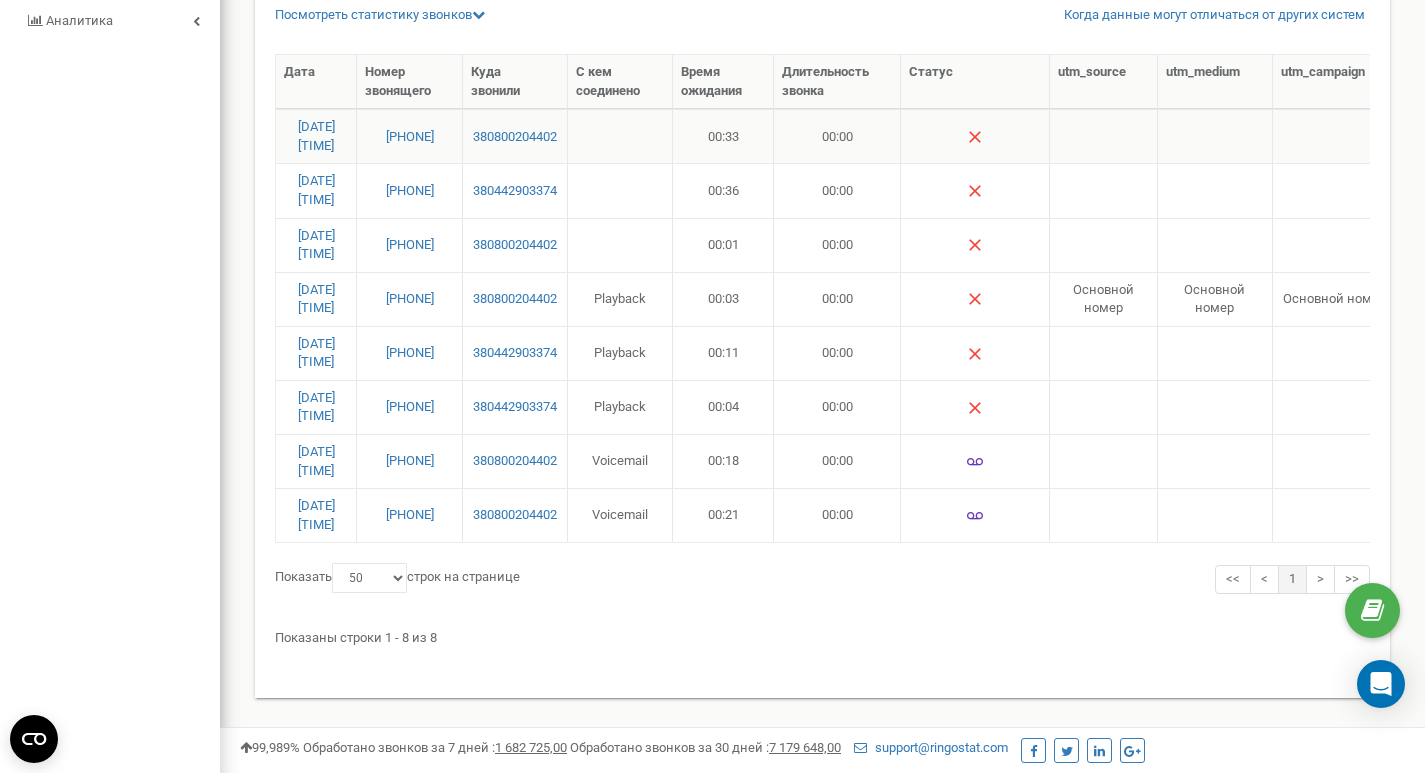 scroll, scrollTop: 252, scrollLeft: 0, axis: vertical 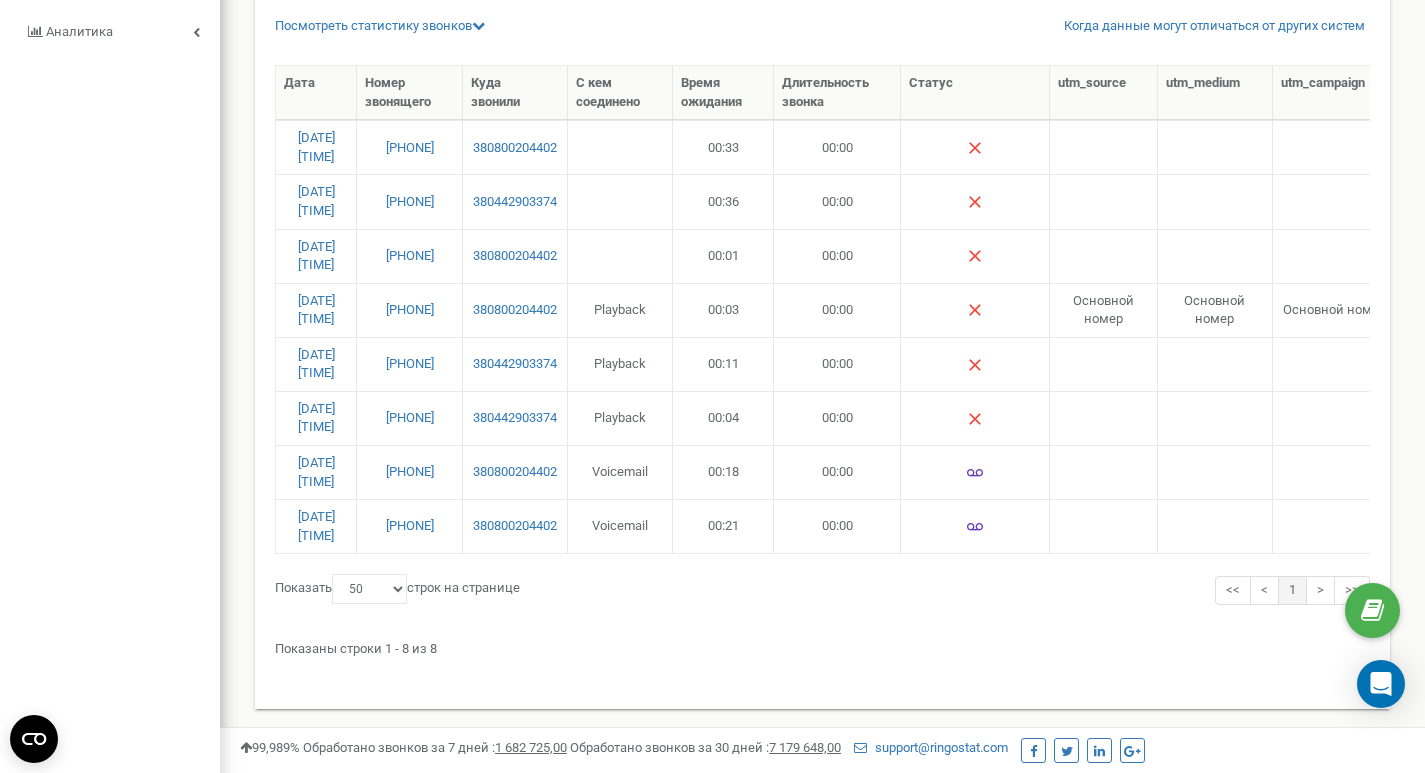 click on "tehnoezh.ua Проекты tehnoezh.ua Дашборд Центр обращений Аналитика" at bounding box center (110, 348) 